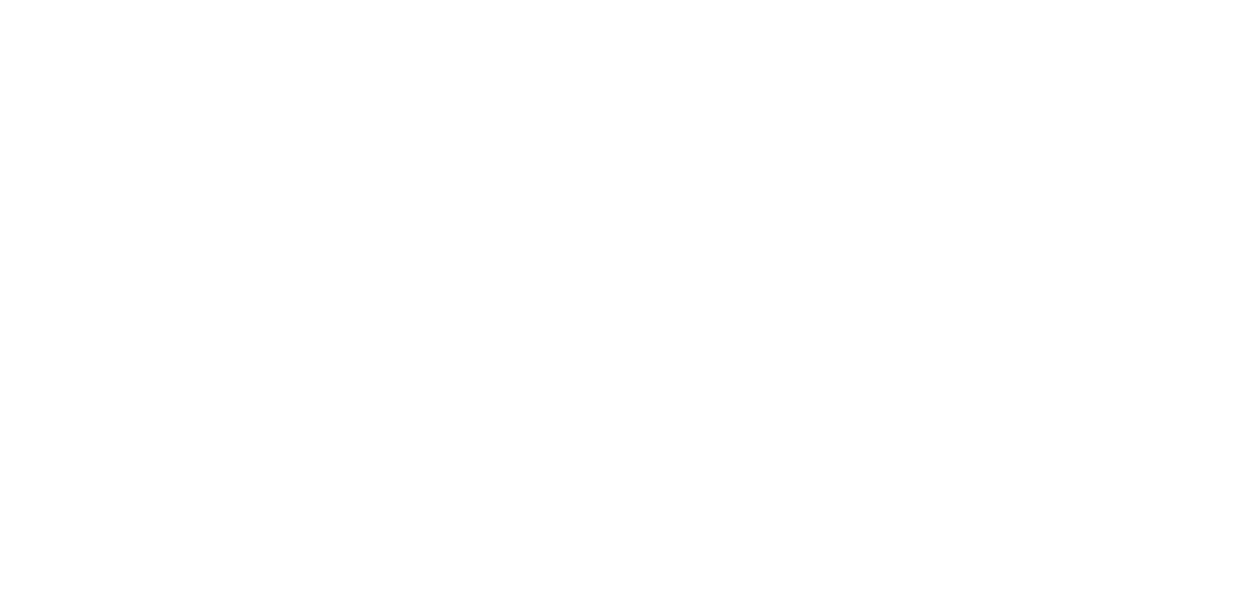 scroll, scrollTop: 0, scrollLeft: 0, axis: both 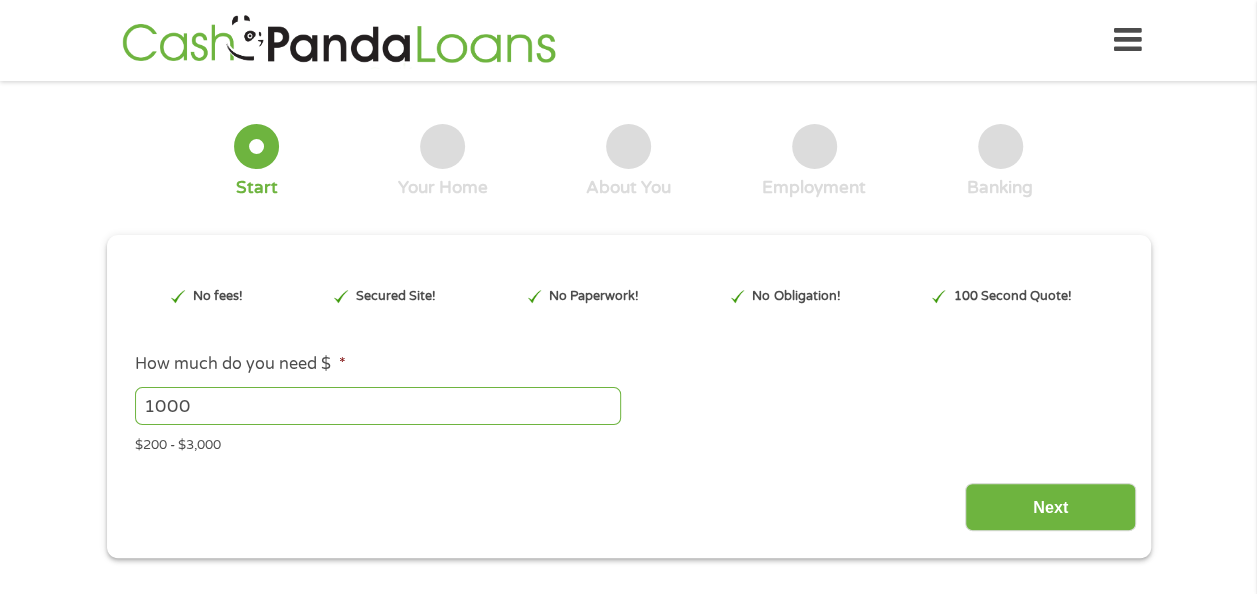 drag, startPoint x: 202, startPoint y: 402, endPoint x: 138, endPoint y: 394, distance: 64.49806 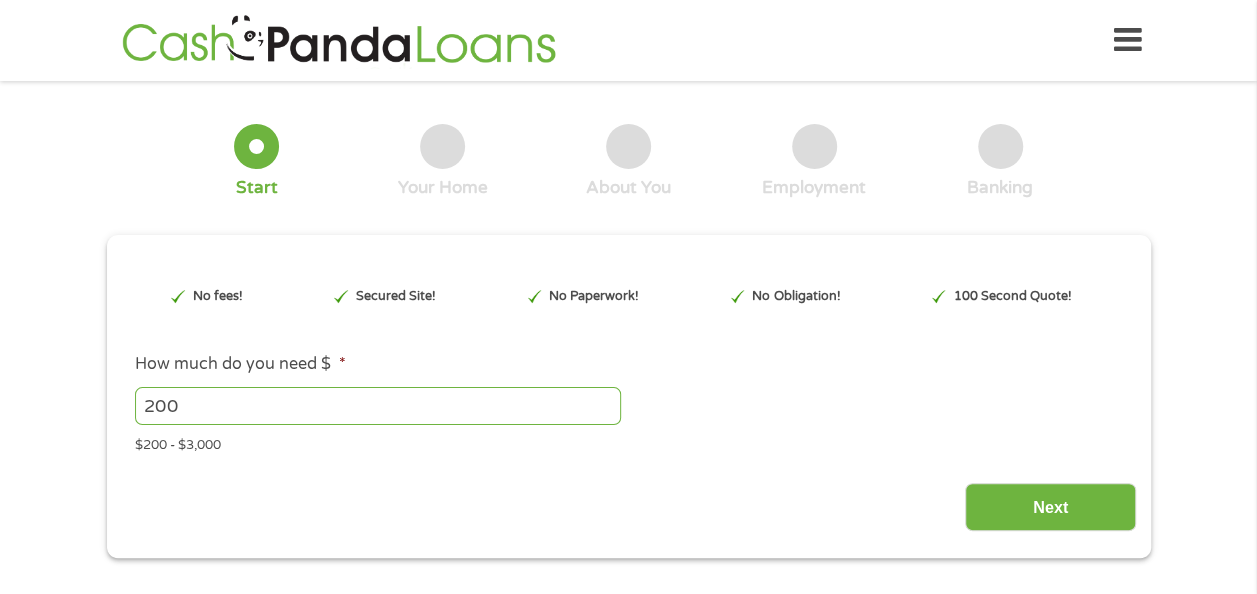 type on "200" 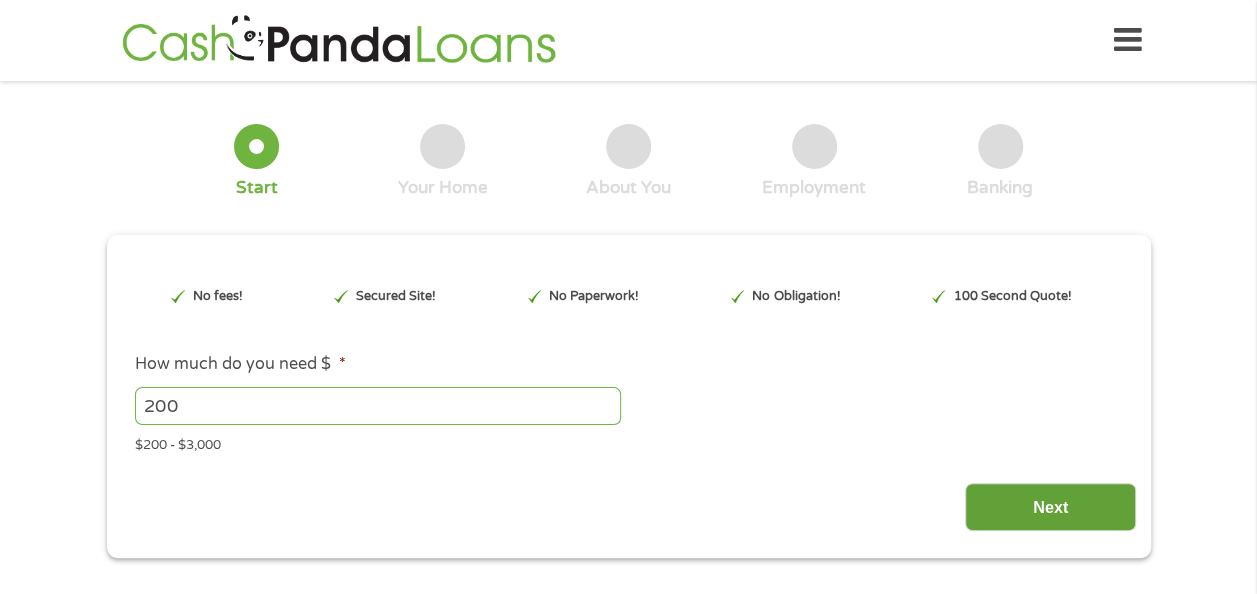 click on "Next" at bounding box center [1050, 507] 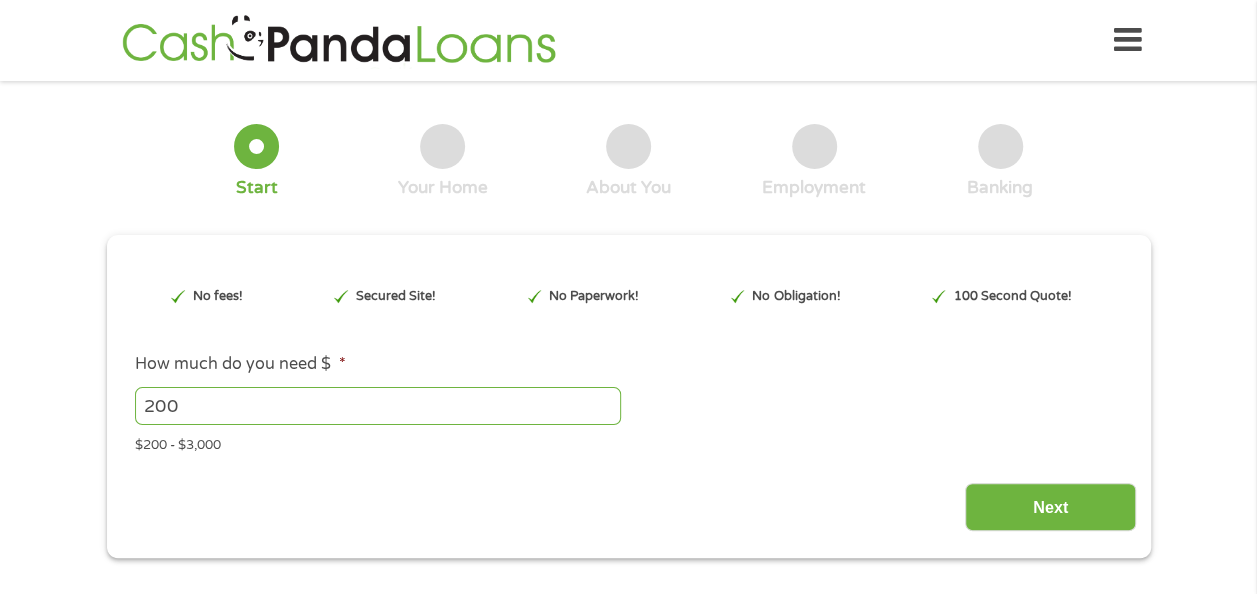 type on "[URL]" 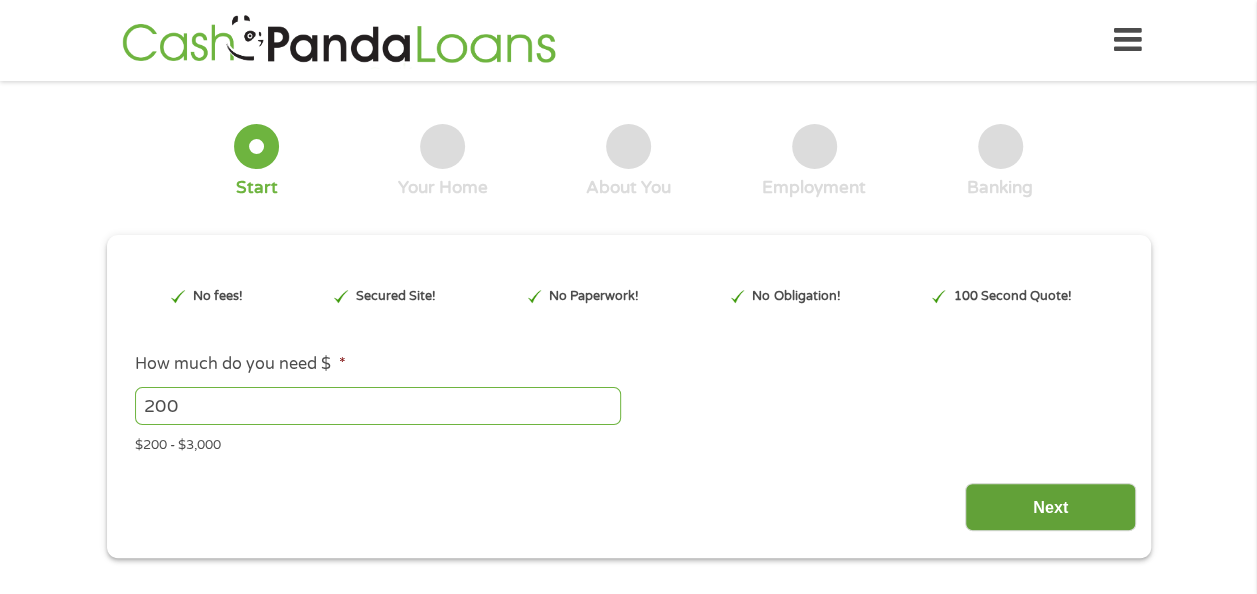 click on "Next" at bounding box center [1050, 507] 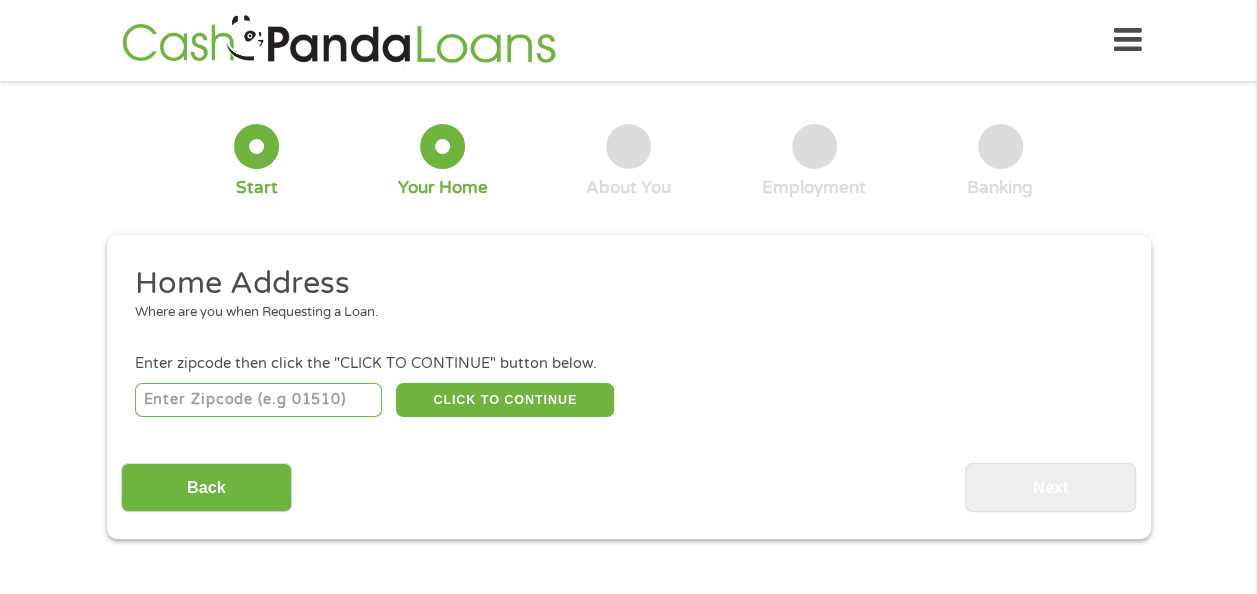 scroll, scrollTop: 0, scrollLeft: 0, axis: both 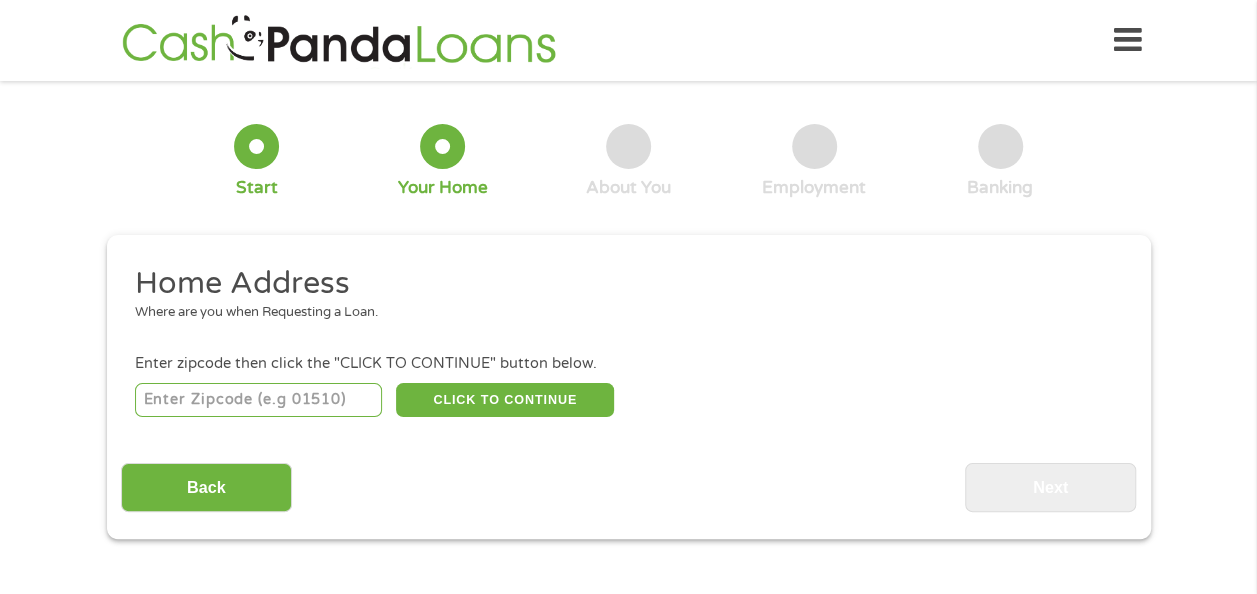 click at bounding box center (258, 400) 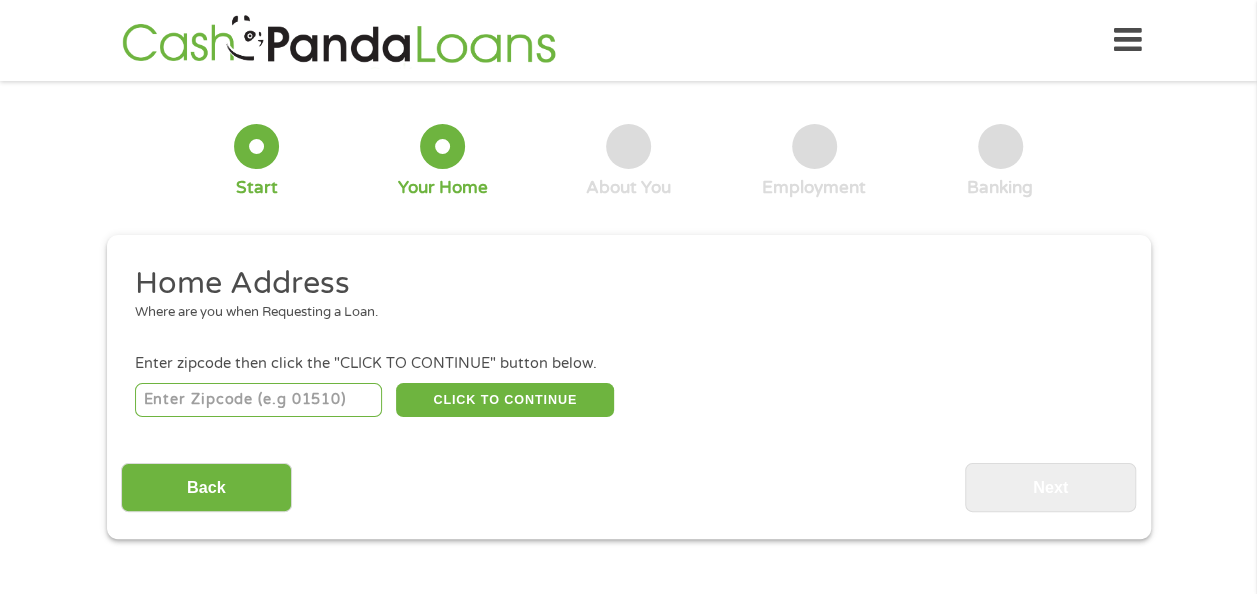 type on "[PHONE]" 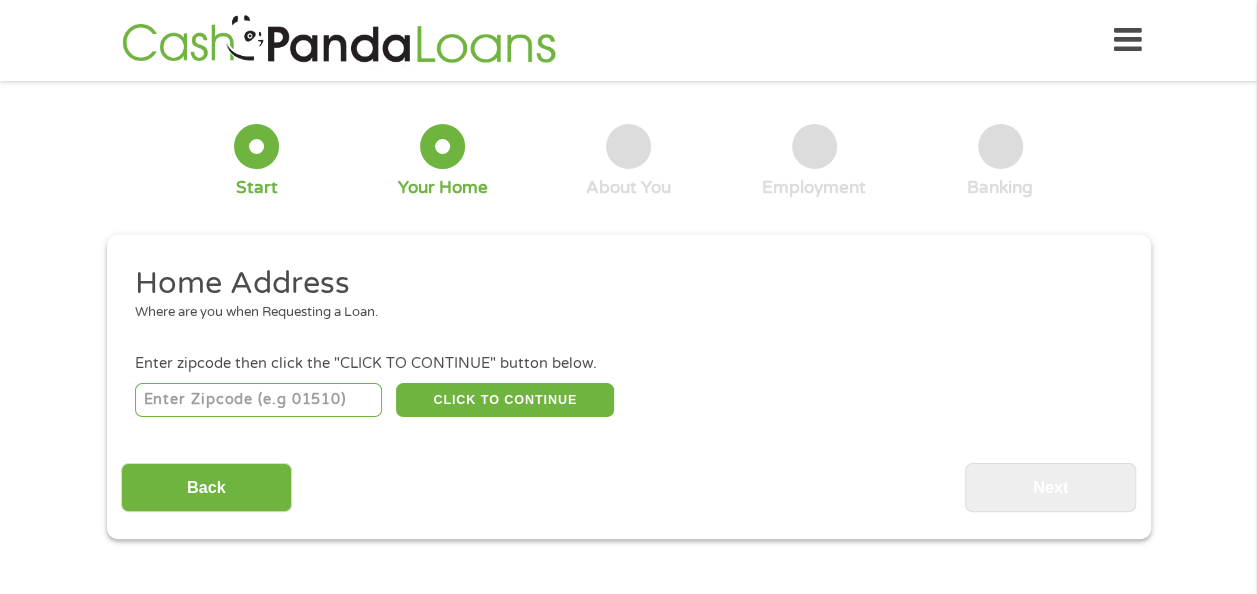 select on "[STATE]" 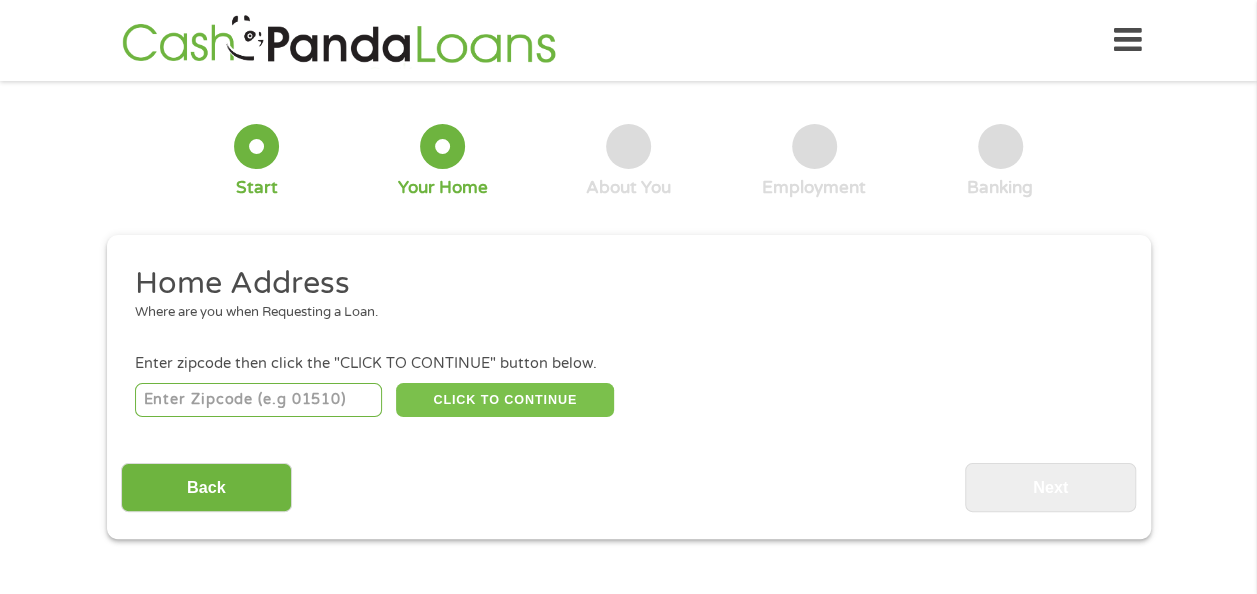 click on "CLICK TO CONTINUE" at bounding box center (505, 400) 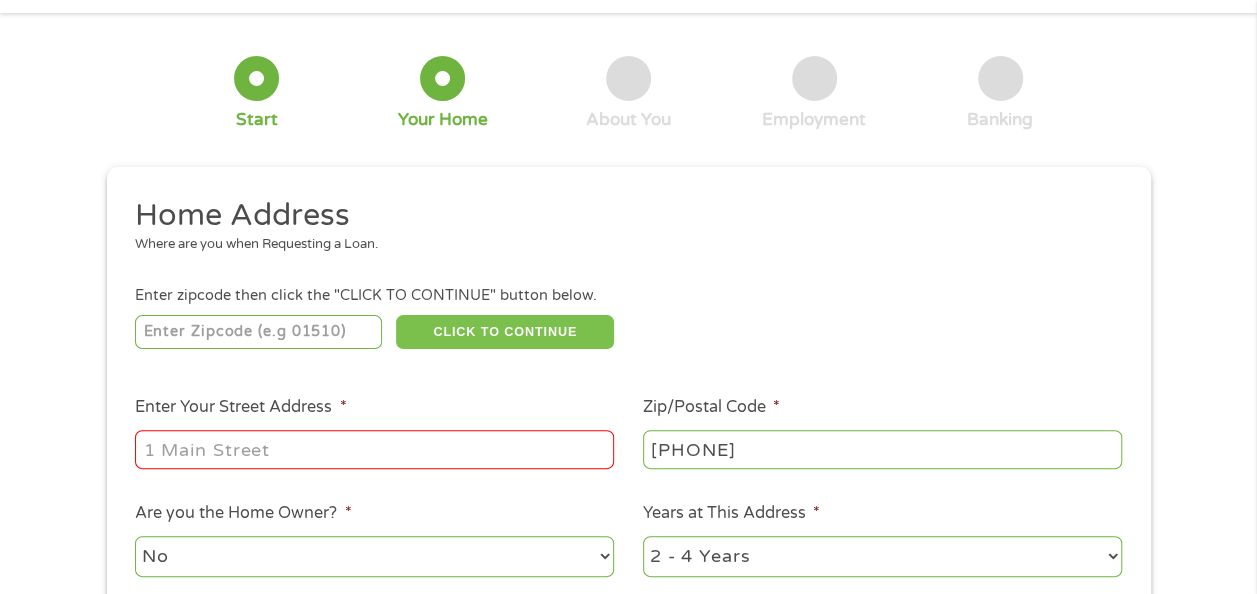 scroll, scrollTop: 100, scrollLeft: 0, axis: vertical 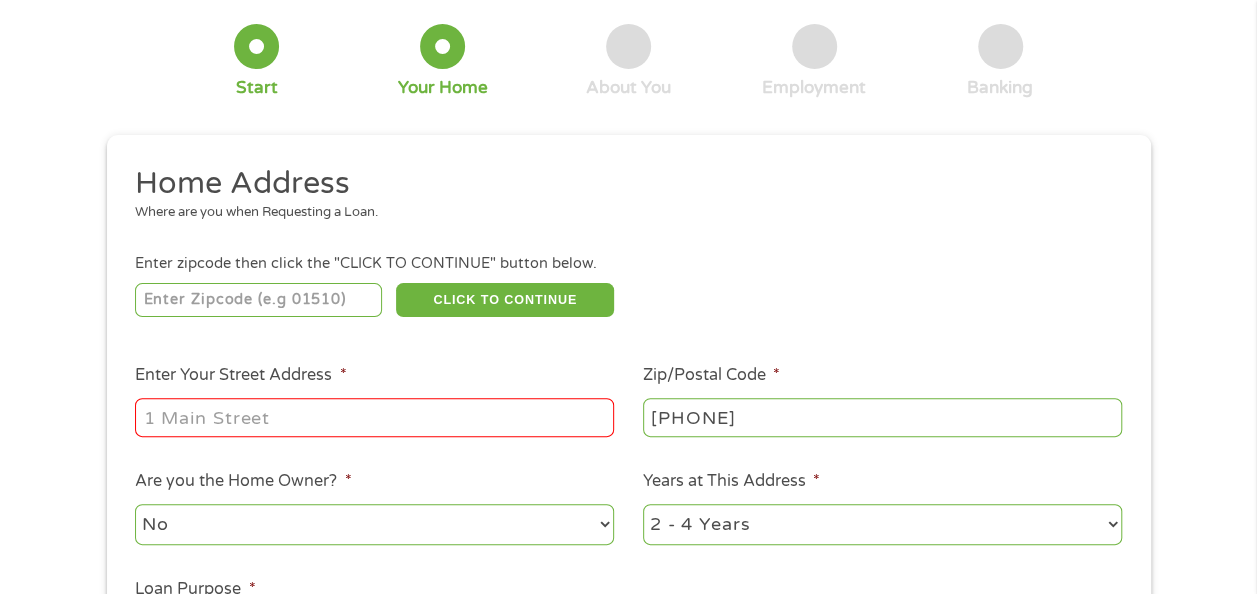 click on "Enter Your Street Address *" at bounding box center (374, 417) 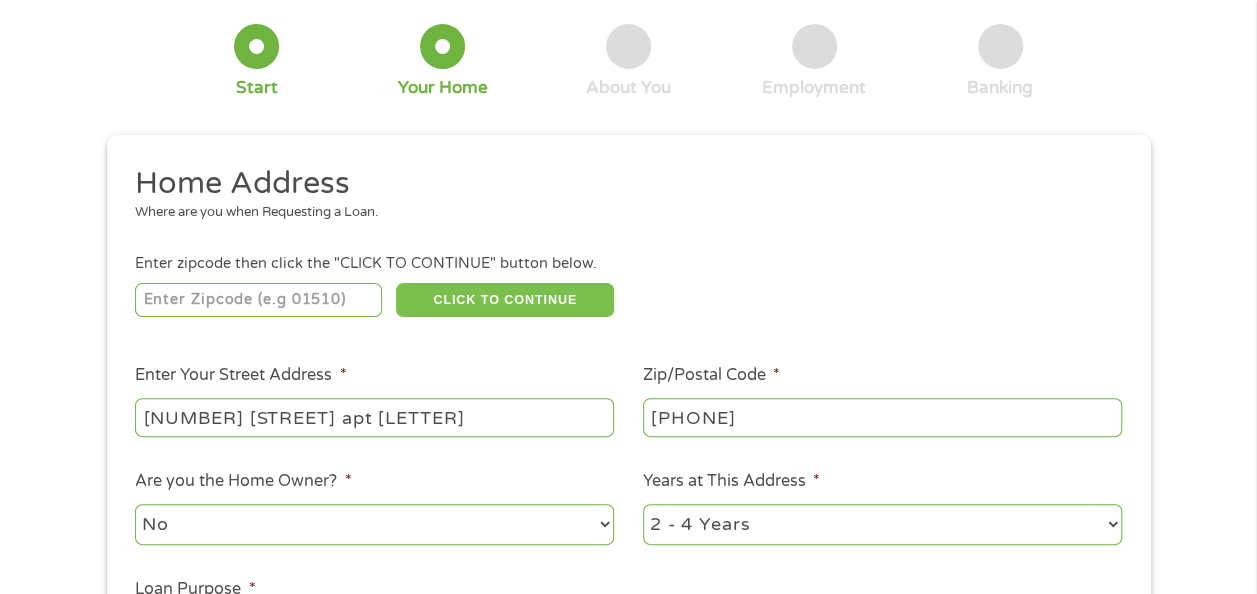type on "[NUMBER] [STREET] apt [LETTER]" 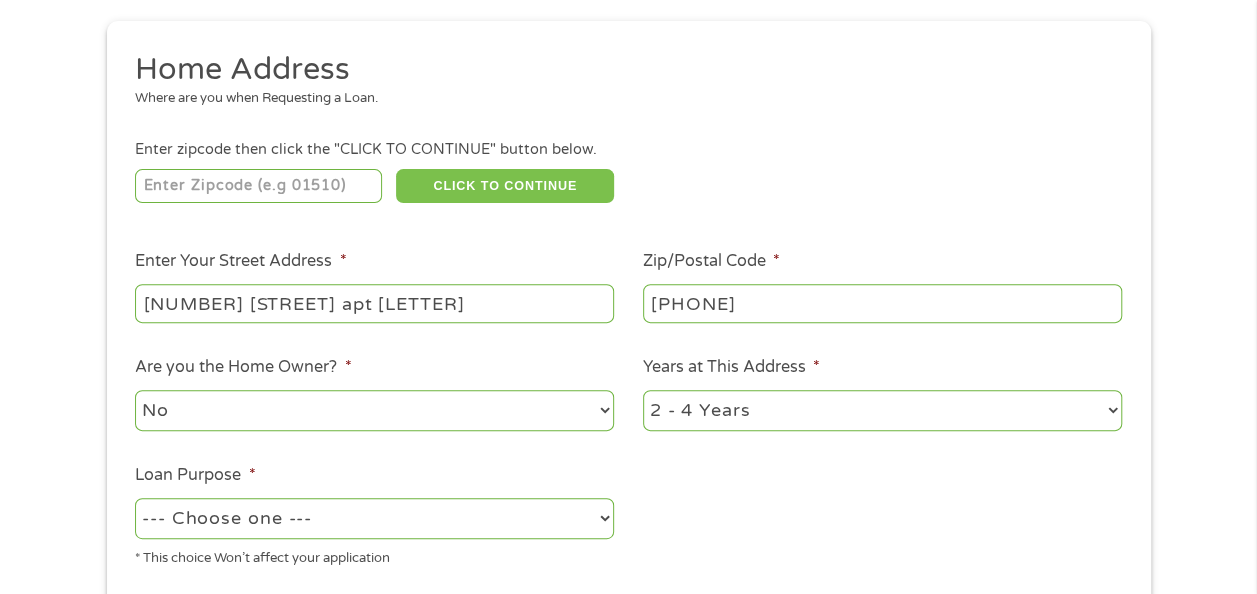 scroll, scrollTop: 300, scrollLeft: 0, axis: vertical 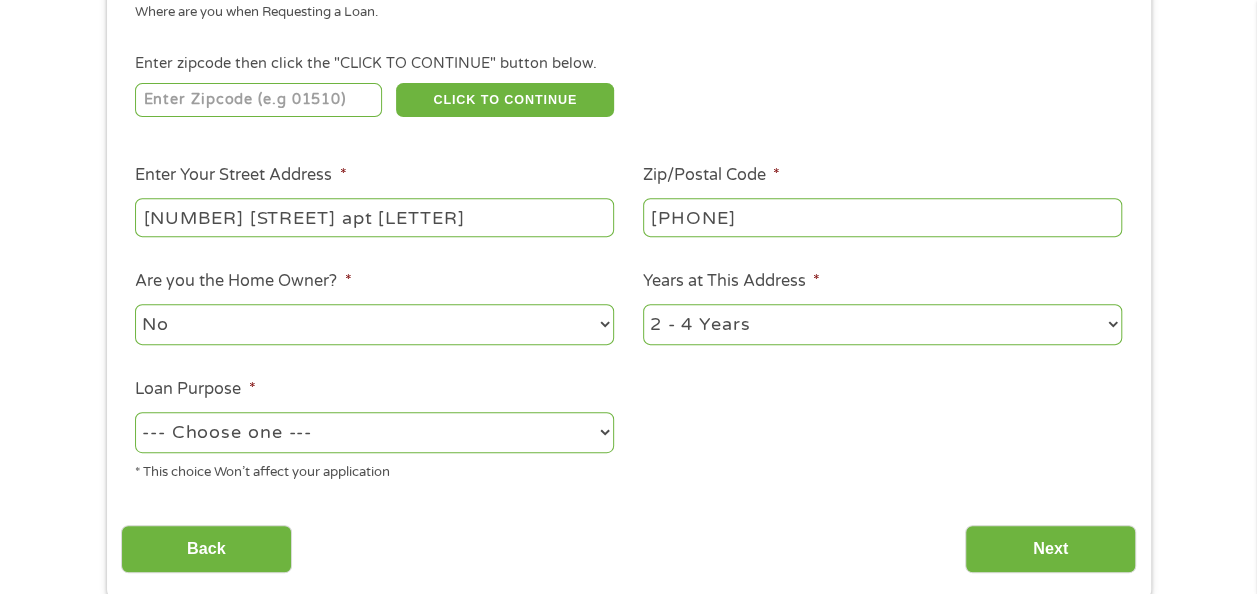 click on "1 Year or less 1 - 2 Years 2 - 4 Years Over 4 Years" at bounding box center (882, 324) 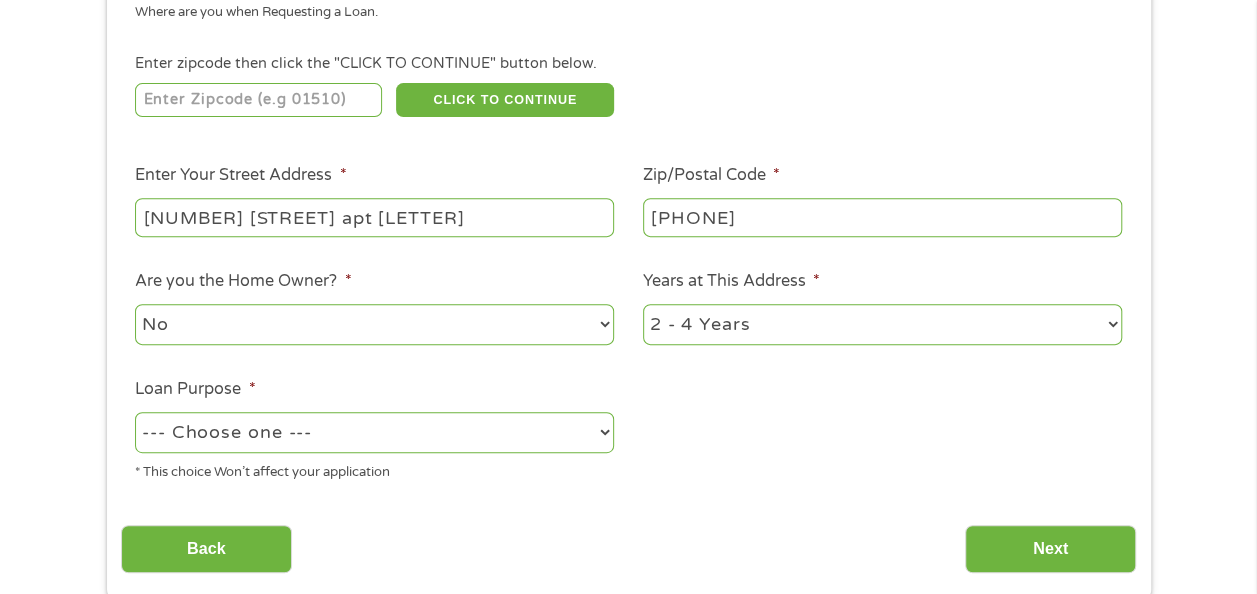 select on "60months" 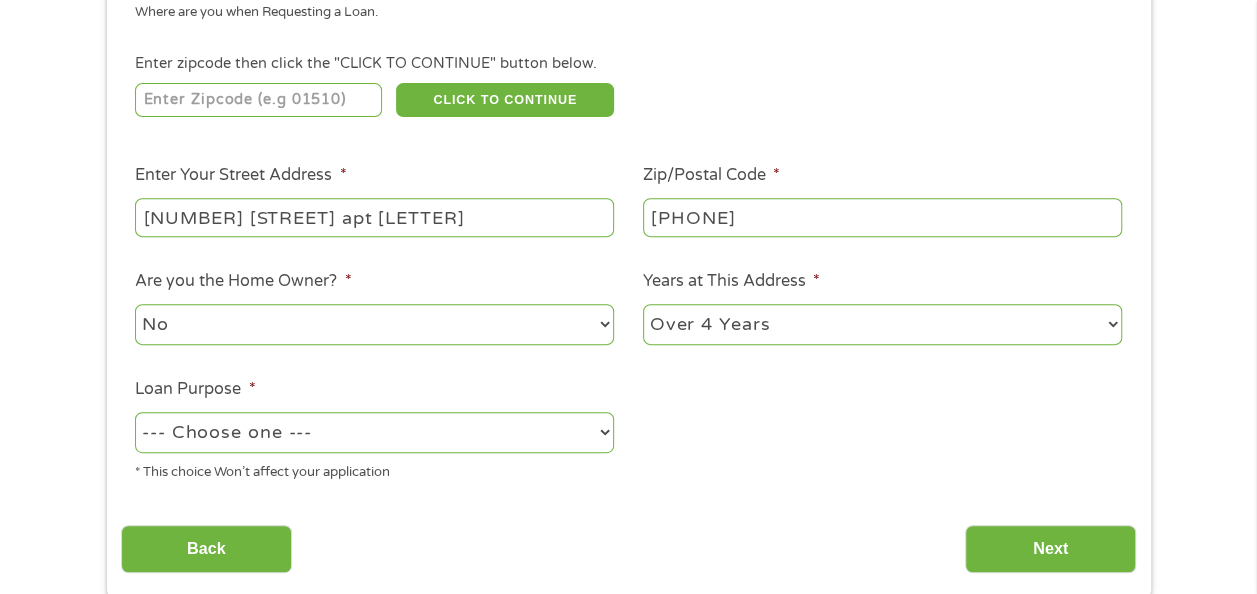 click on "1 Year or less 1 - 2 Years 2 - 4 Years Over 4 Years" at bounding box center [882, 324] 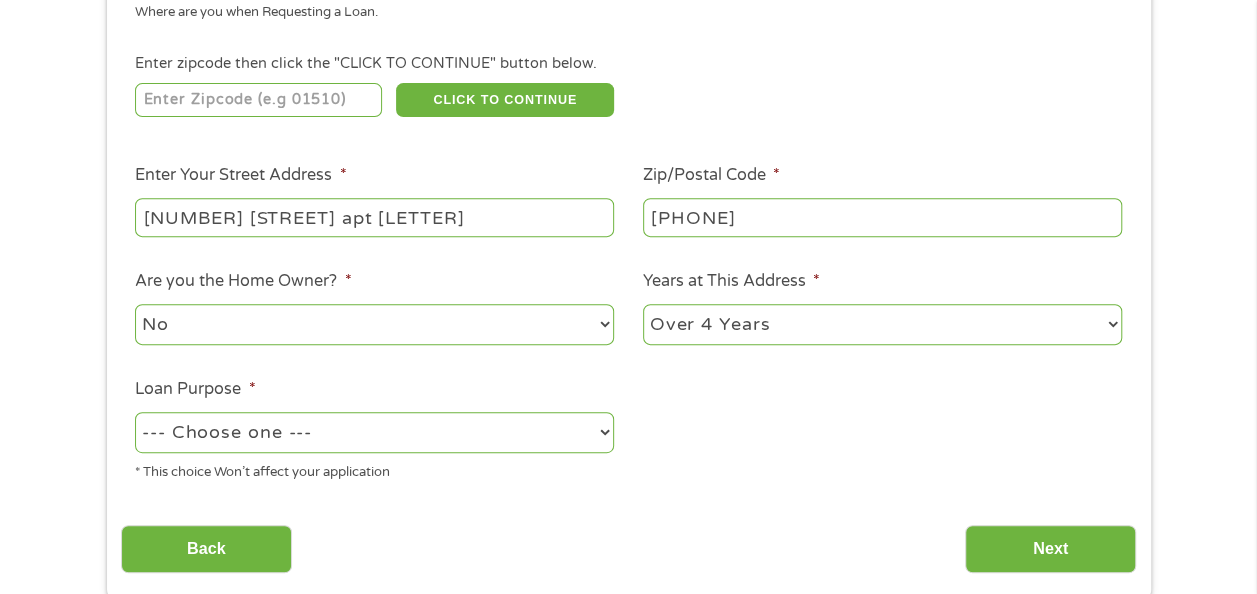 select on "medicalexpenses" 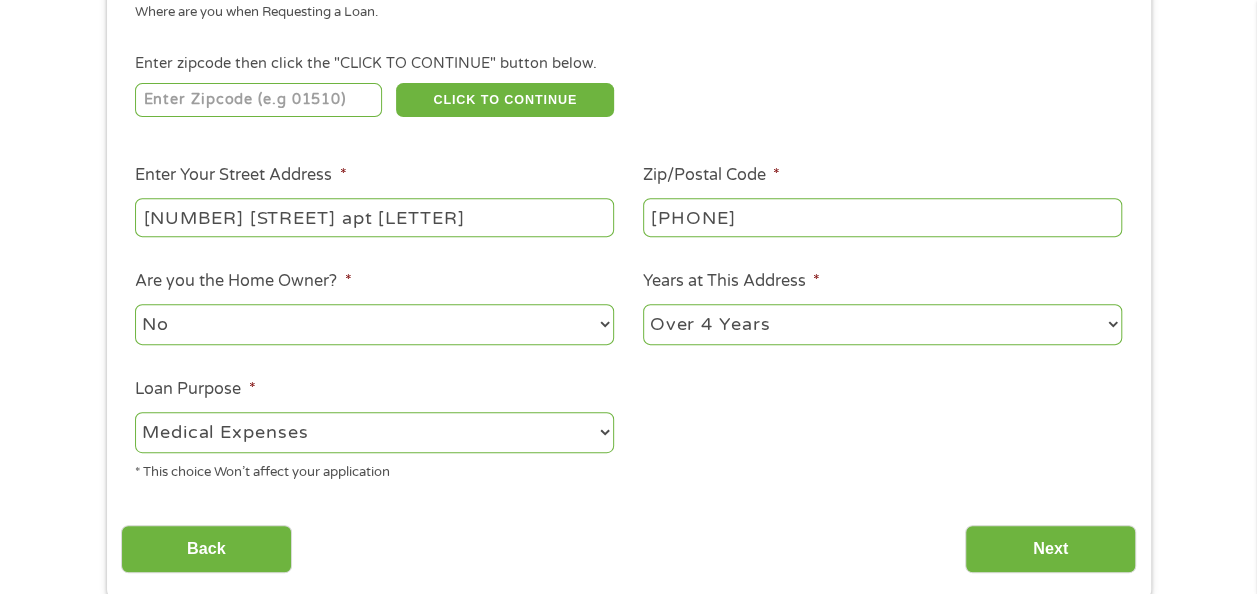 click on "--- Choose one --- Pay Bills Debt Consolidation Home Improvement Major Purchase Car Loan Short Term Cash Medical Expenses Other" at bounding box center [374, 432] 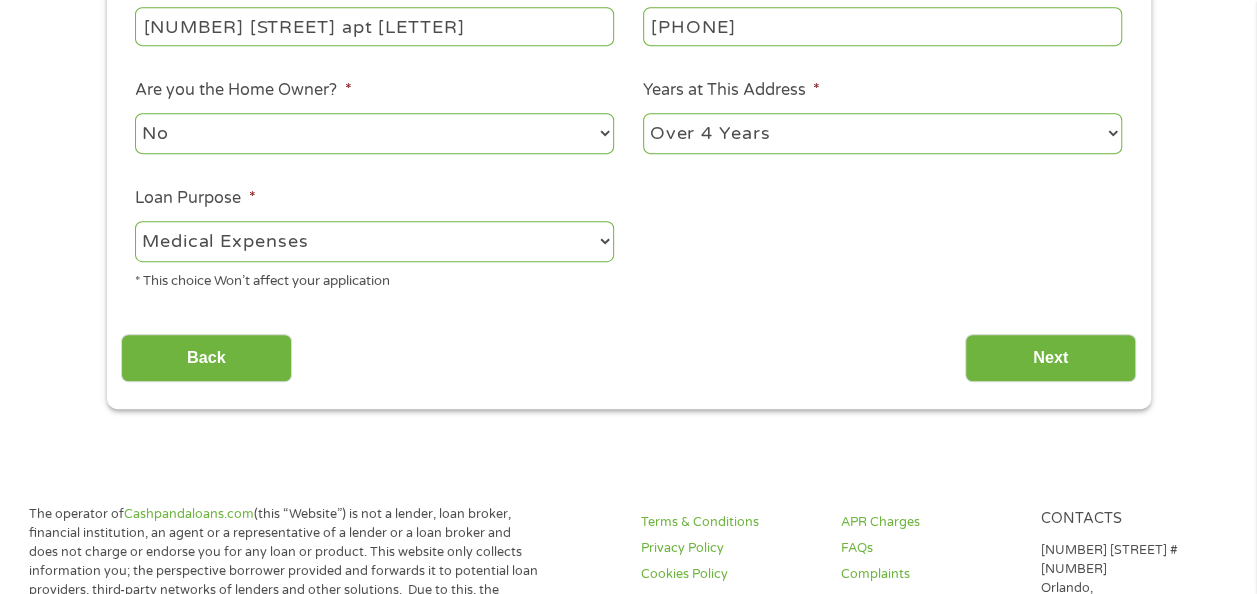 scroll, scrollTop: 500, scrollLeft: 0, axis: vertical 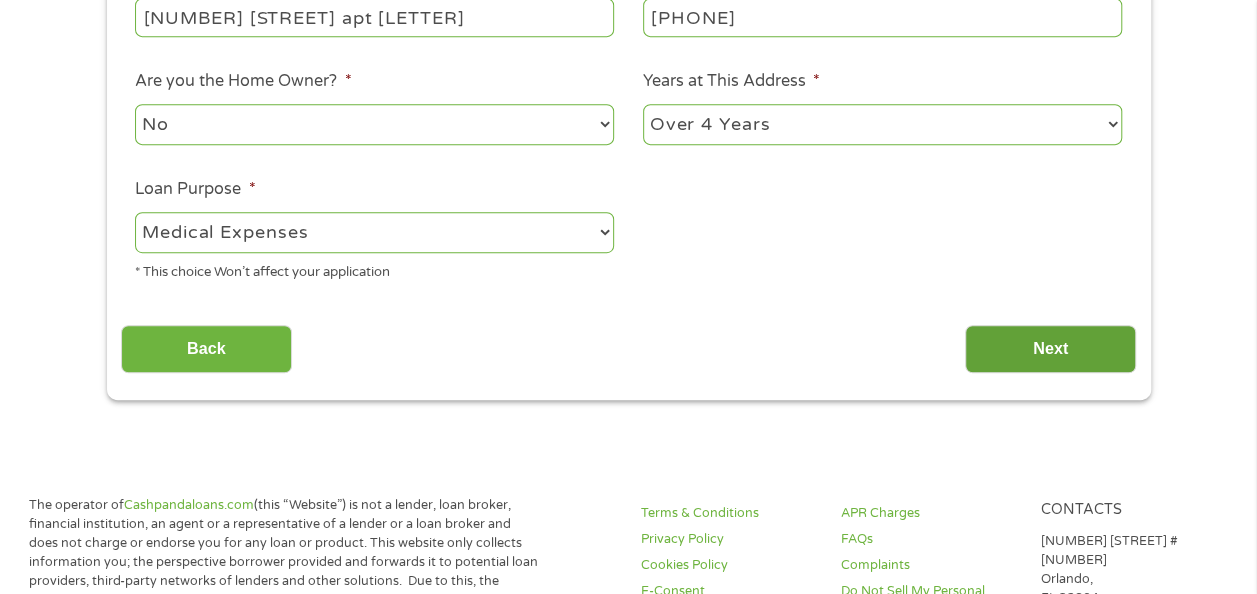 click on "Next" at bounding box center (1050, 349) 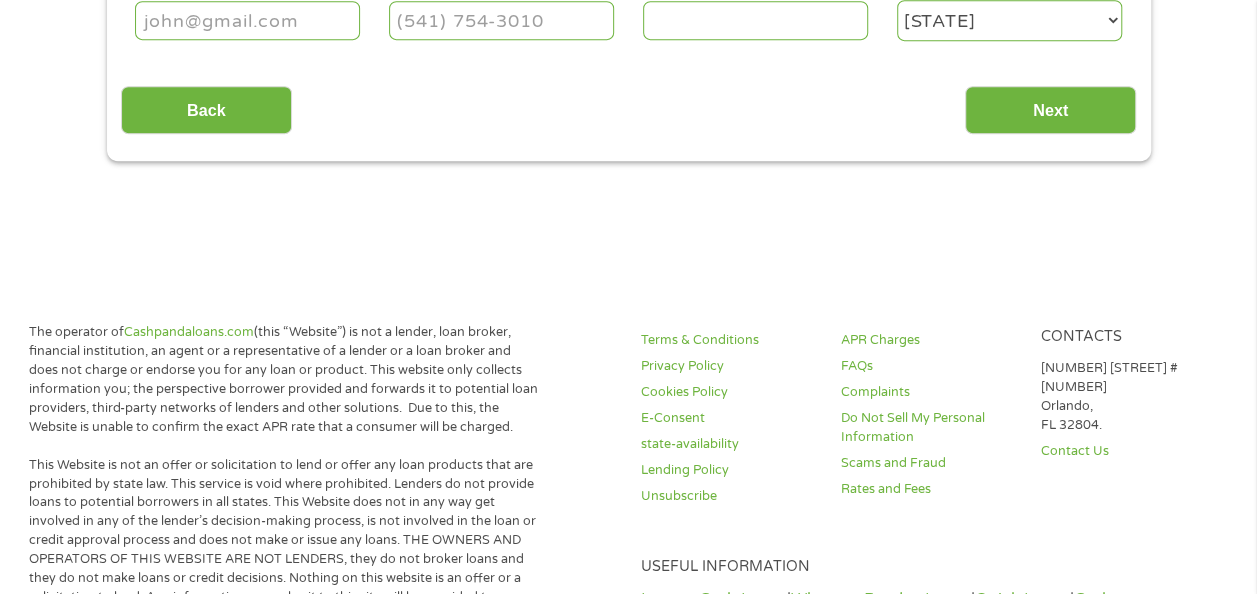 scroll, scrollTop: 8, scrollLeft: 8, axis: both 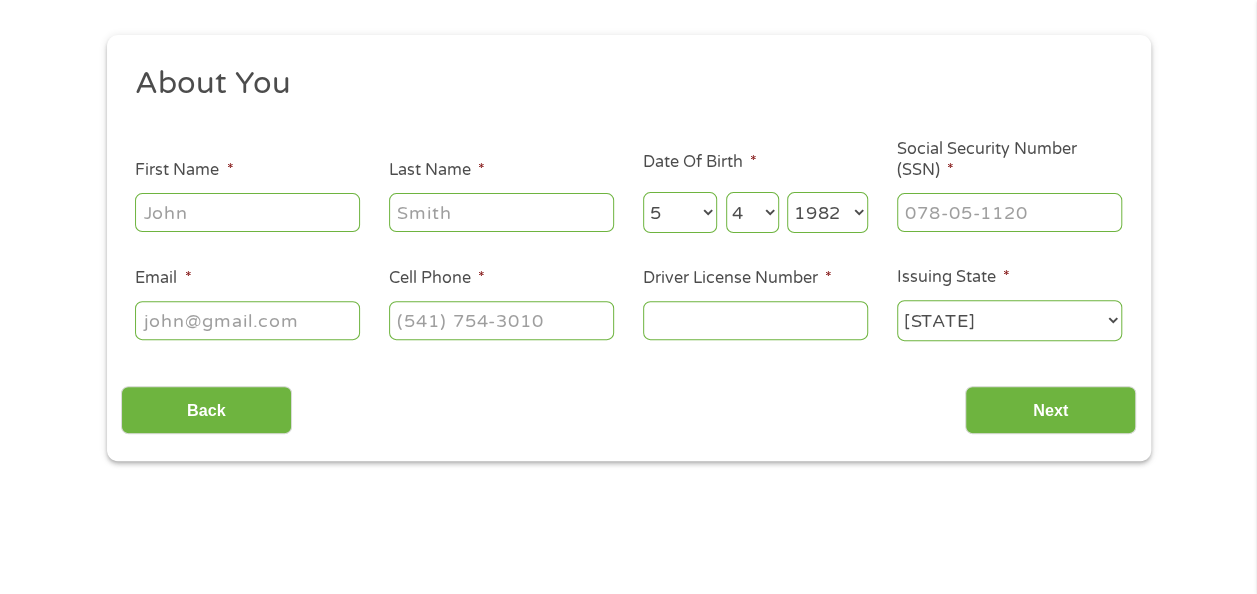 click on "First Name *" at bounding box center [247, 212] 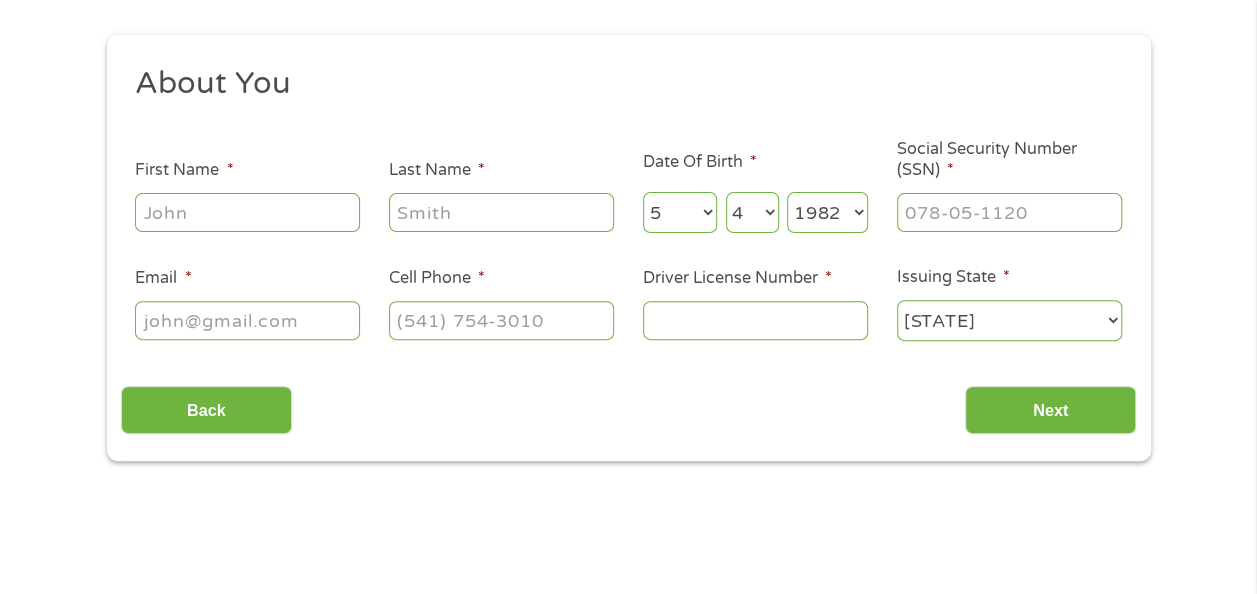 type on "[FIRST]" 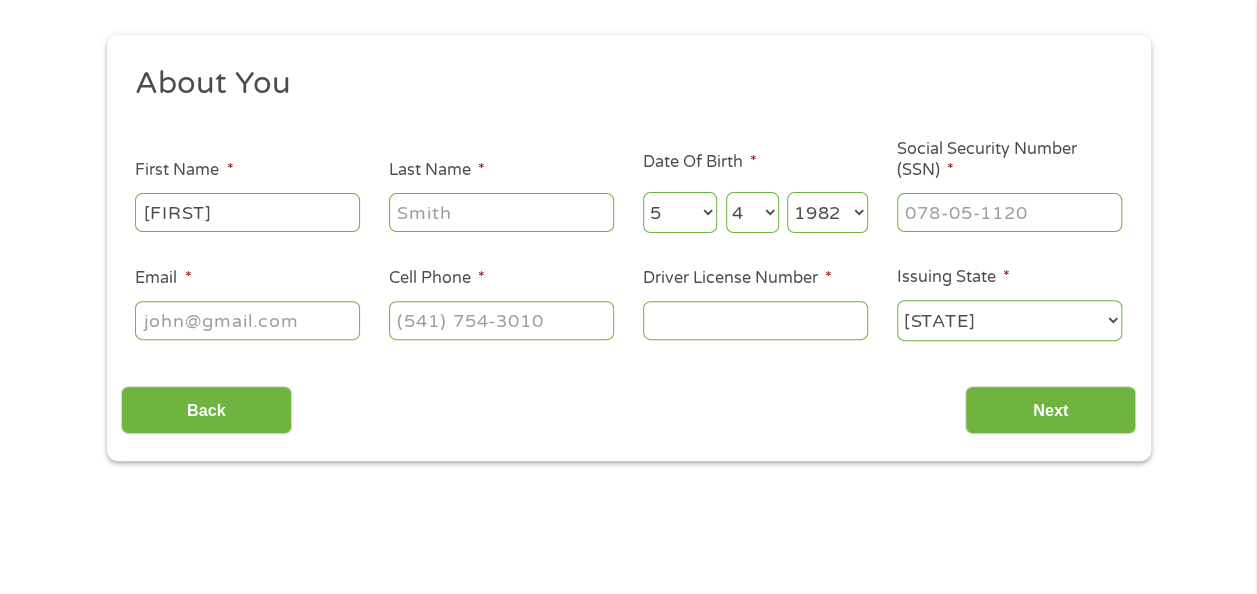 type on "[LAST]" 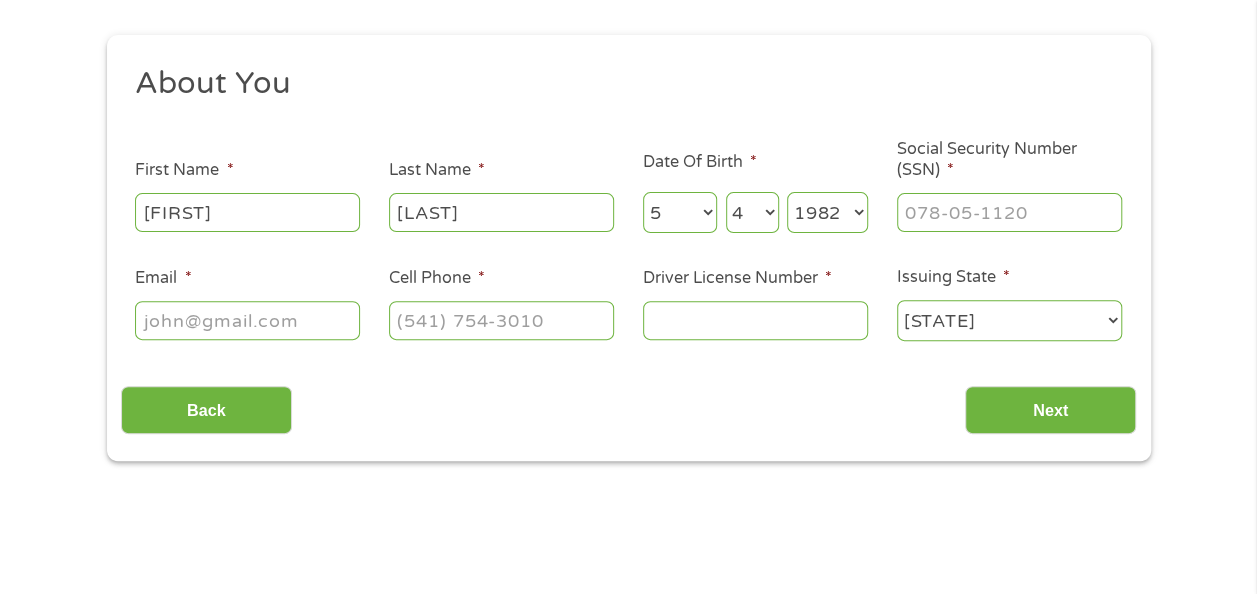 type on "[EMAIL]" 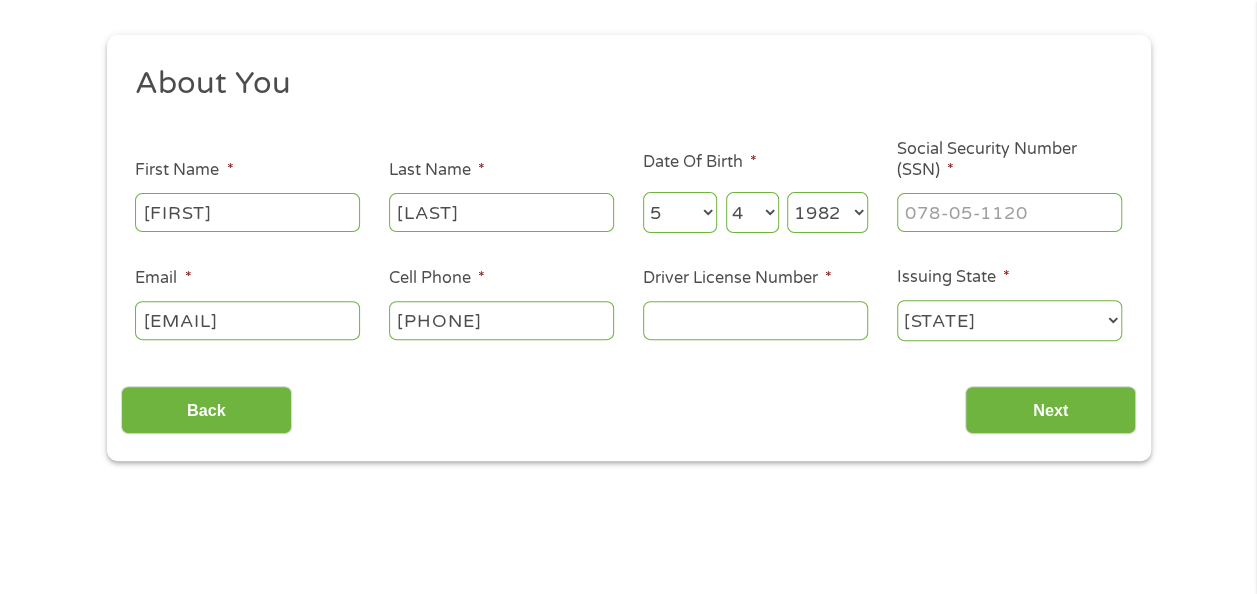 type on "[PHONE]" 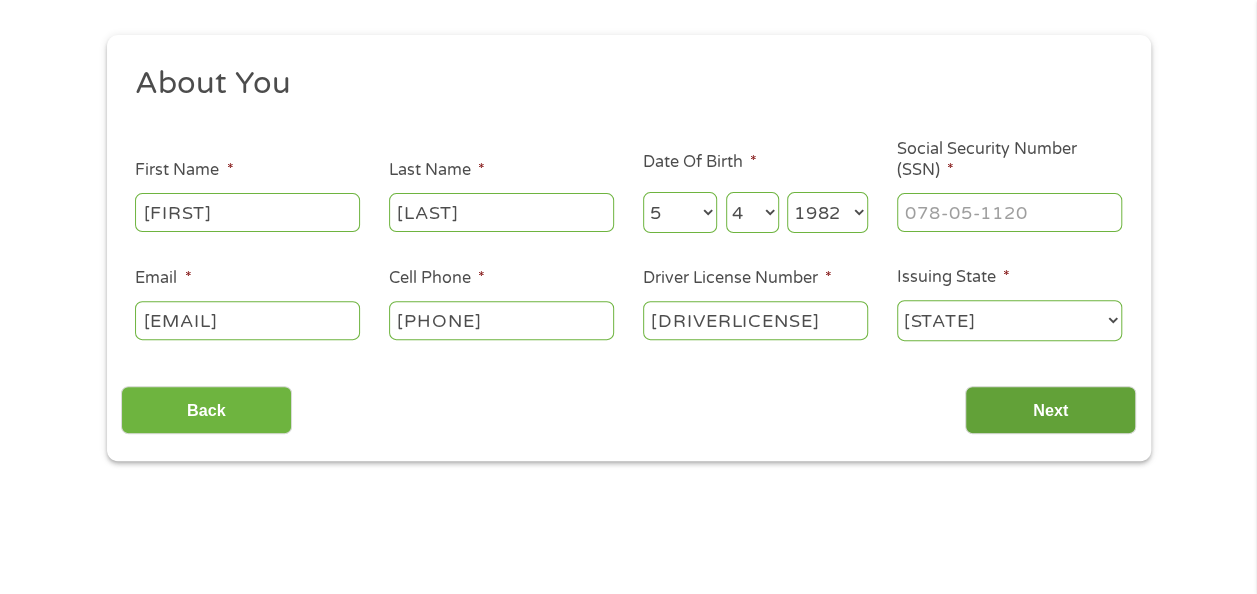 type on "[DRIVERLICENSE]" 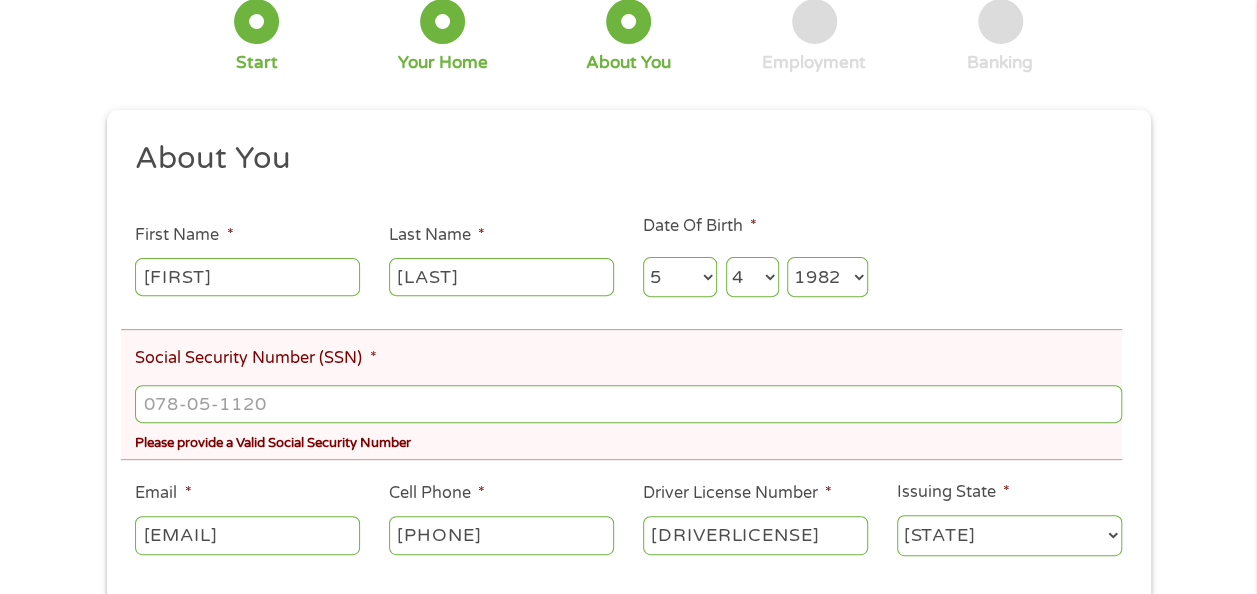 scroll, scrollTop: 8, scrollLeft: 8, axis: both 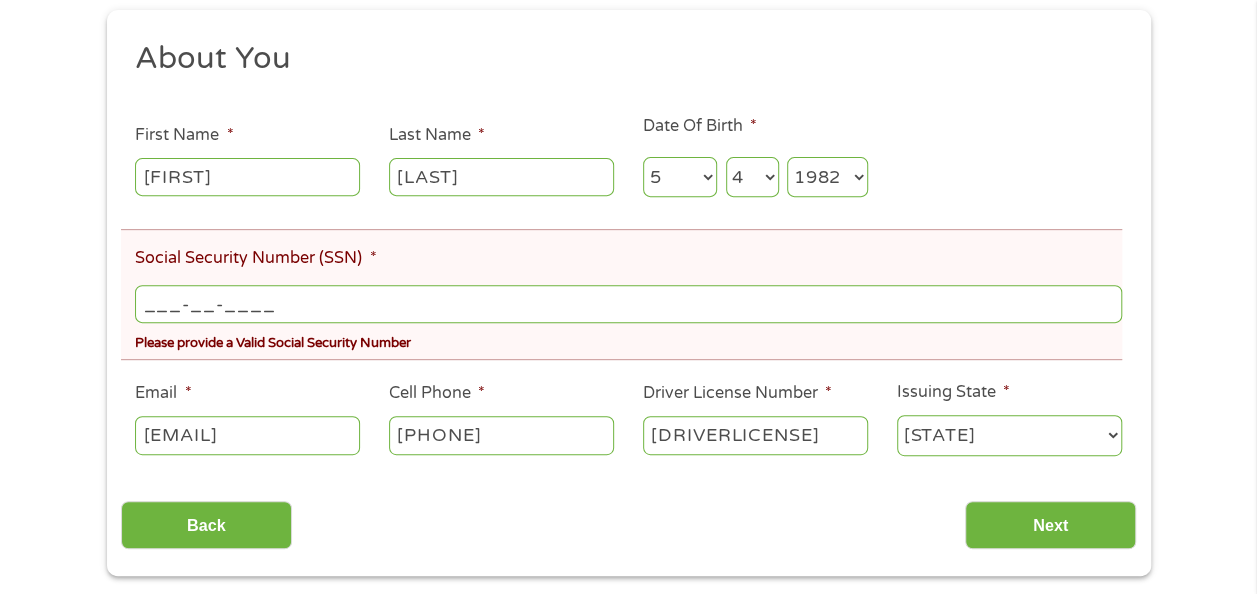 drag, startPoint x: 277, startPoint y: 301, endPoint x: 136, endPoint y: 301, distance: 141 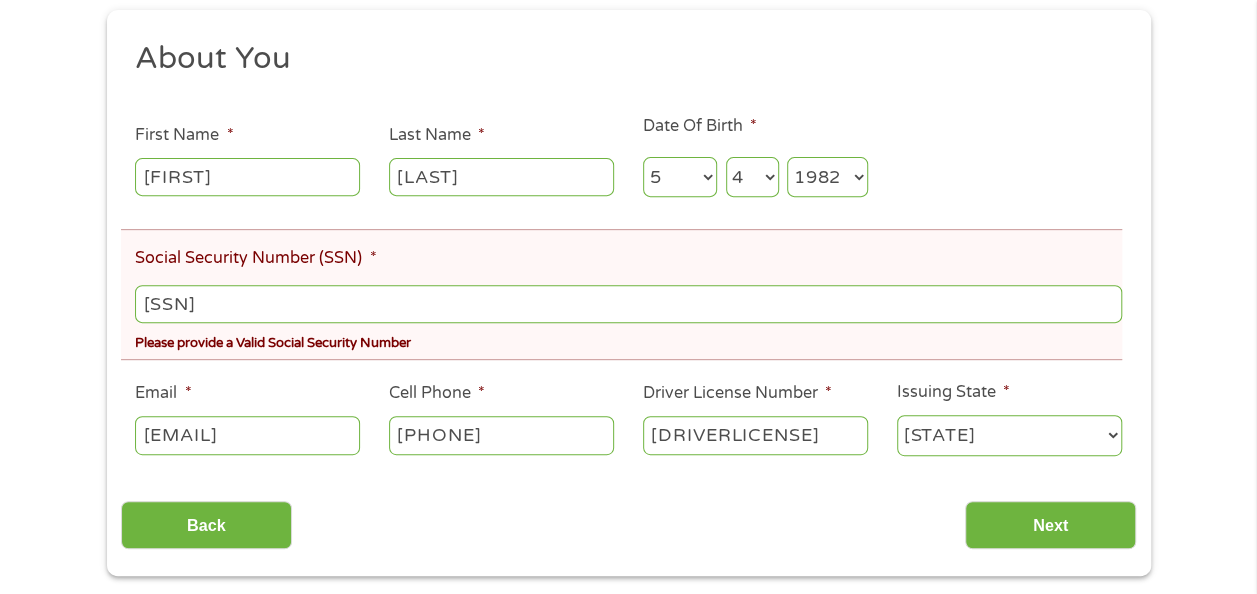 type on "[PHONE]" 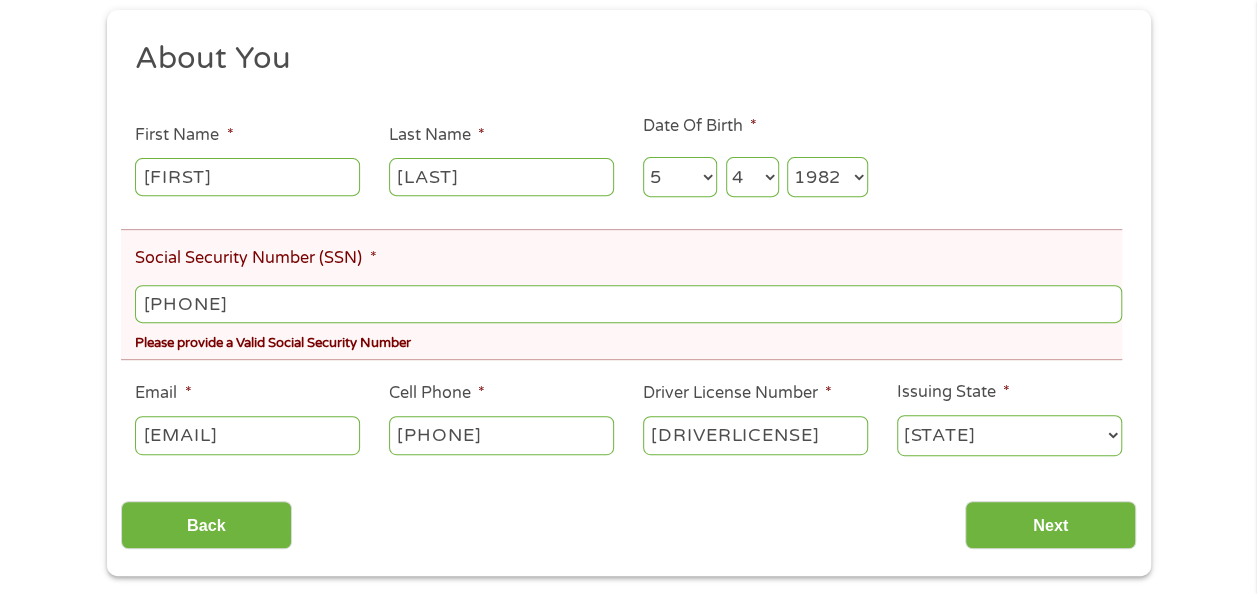click on "About You This field is hidden when viewing the form Title * --- Choose one --- Mr Ms Mrs Miss First Name * [FIRST] Last Name * [LAST] Date Of Birth * Month Month 1 2 3 4 5 6 7 8 9 10 11 12 Day Day 1 2 3 4 5 6 7 8 9 10 11 12 13 14 15 16 17 18 19 20 21 22 23 24 25 26 27 28 29 30 31 Year Year 2007 2006 2005 2004 2003 2002 2001 2000 1999 1998 1997 1996 1995 1994 1993 1992 1991 1990 1989 1988 1987 1986 1985 1984 1983 1982 1981 1980 1979 1978 1977 1976 1975 1974 1973 1972 1971 1970 1969 1968 1967 1966 1965 1964 1963 1962 1961 1960 1959 1958 1957 1956 1955 1954 1953 1952 1951 1950 1949 1948 1947 1946 1945 1944 1943 1942 1941 1940 1939 1938 1937 1936 1935 1934 1933 1932 1931 1930 1929 1928 1927 1926 1925 1924 1923 1922 1921 1920 Social Security Number (SSN) * [SSN] Please provide a Valid Social Security Number Email *
[EMAIL]
Cell Phone * [PHONE] Driver License Number * [DRIVERLICENSE] Issuing State * [STATE] [STATE] [STATE] [STATE] [STATE]" at bounding box center (628, 256) 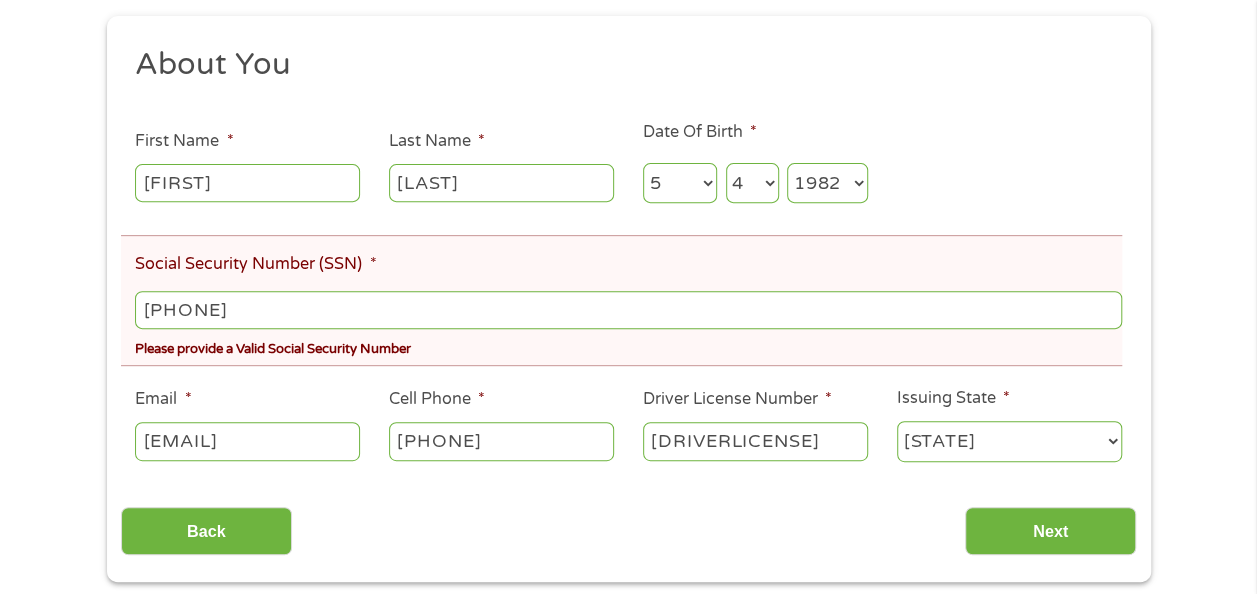 scroll, scrollTop: 400, scrollLeft: 0, axis: vertical 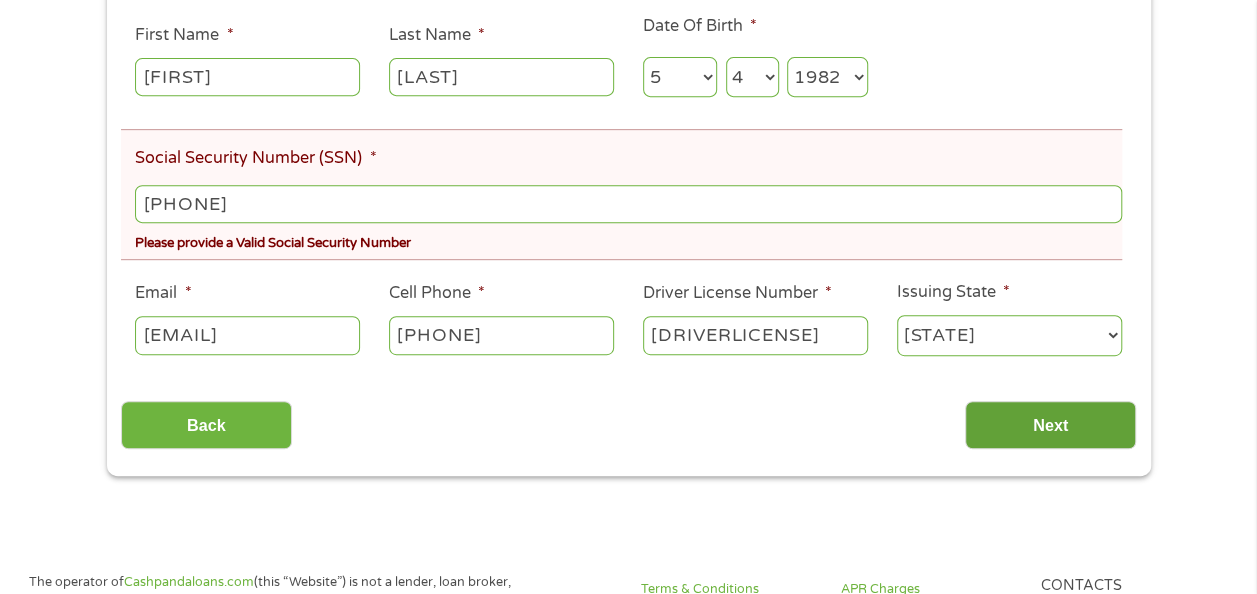 click on "Next" at bounding box center (1050, 425) 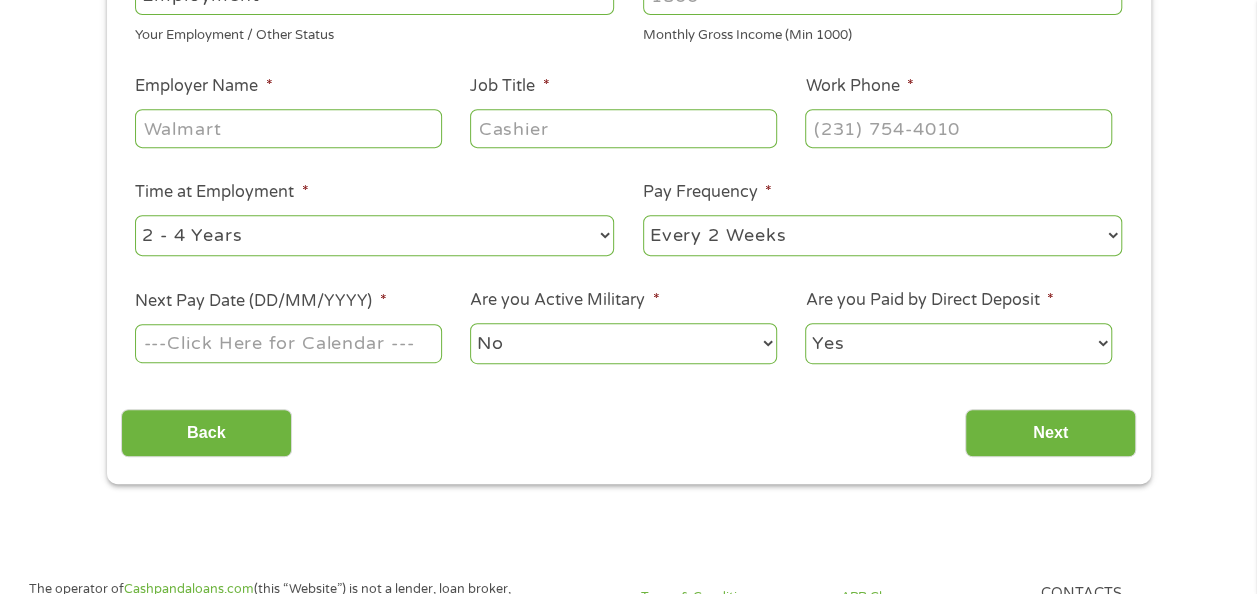 scroll, scrollTop: 8, scrollLeft: 8, axis: both 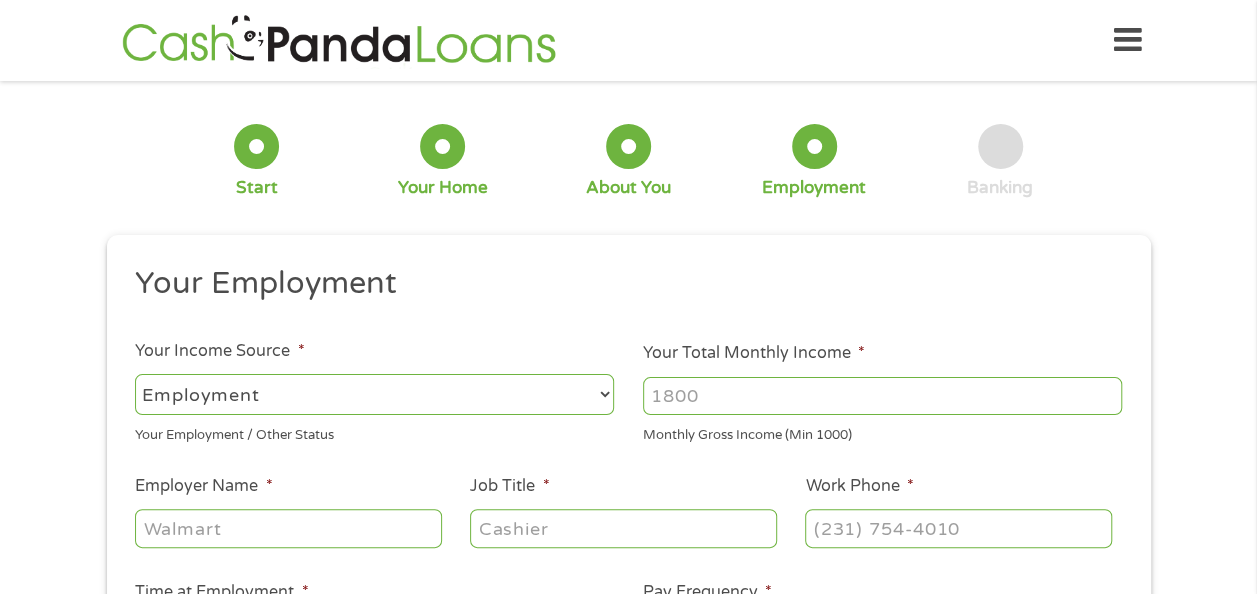 click on "--- Choose one --- Employment Self Employed Benefits" at bounding box center [374, 394] 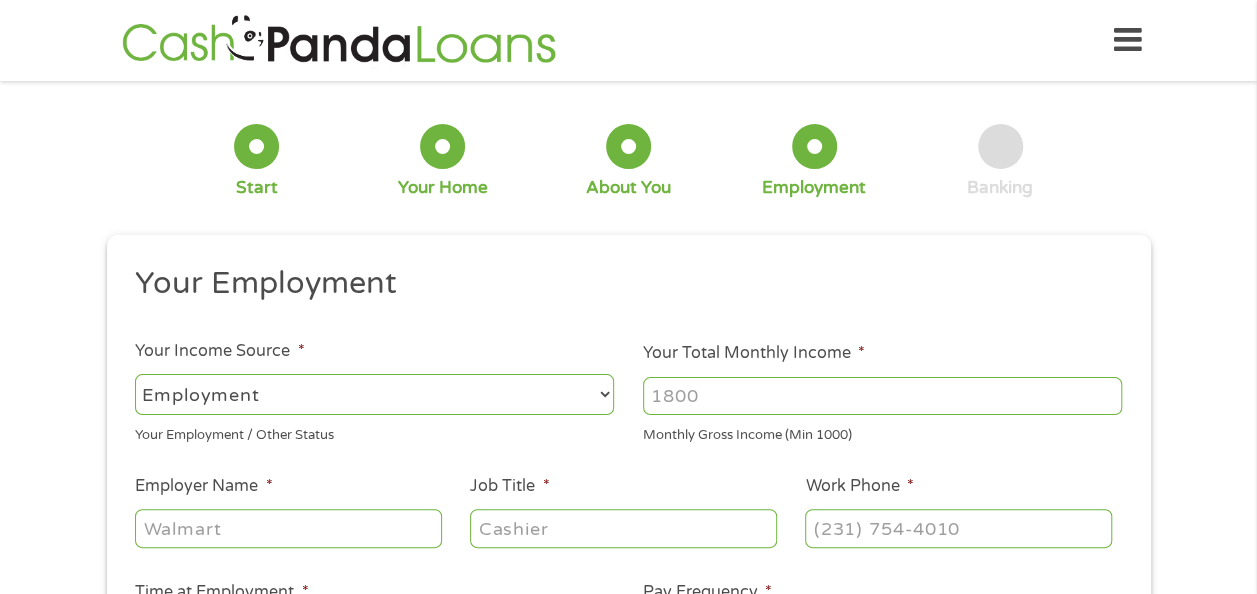 select on "benefits" 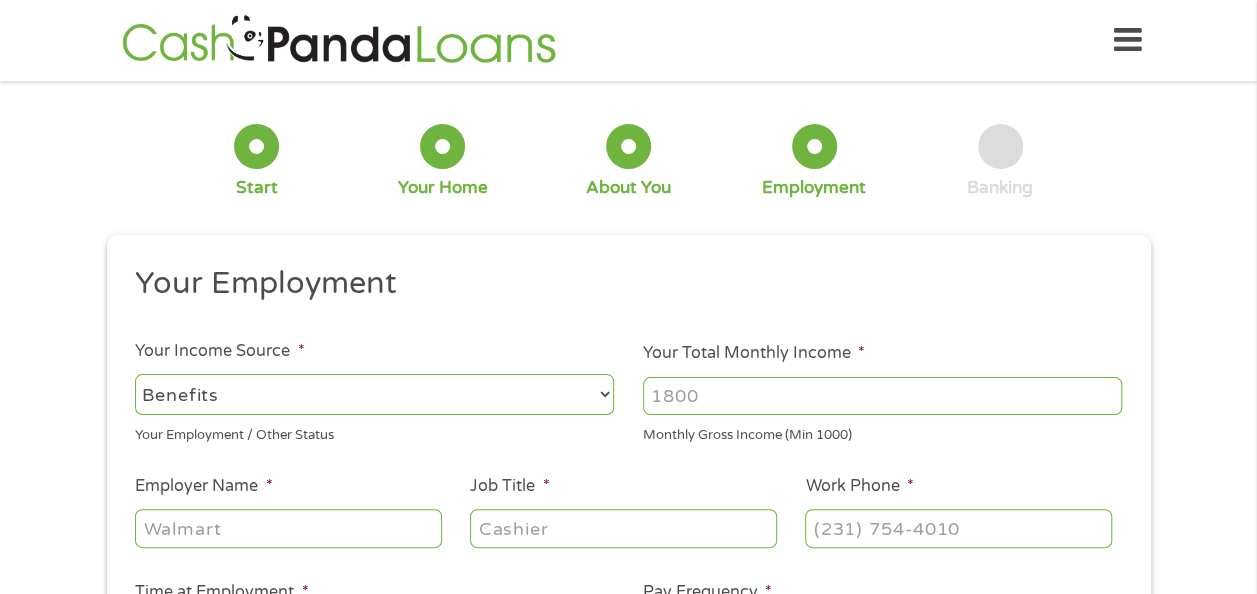 click on "--- Choose one --- Employment Self Employed Benefits" at bounding box center (374, 394) 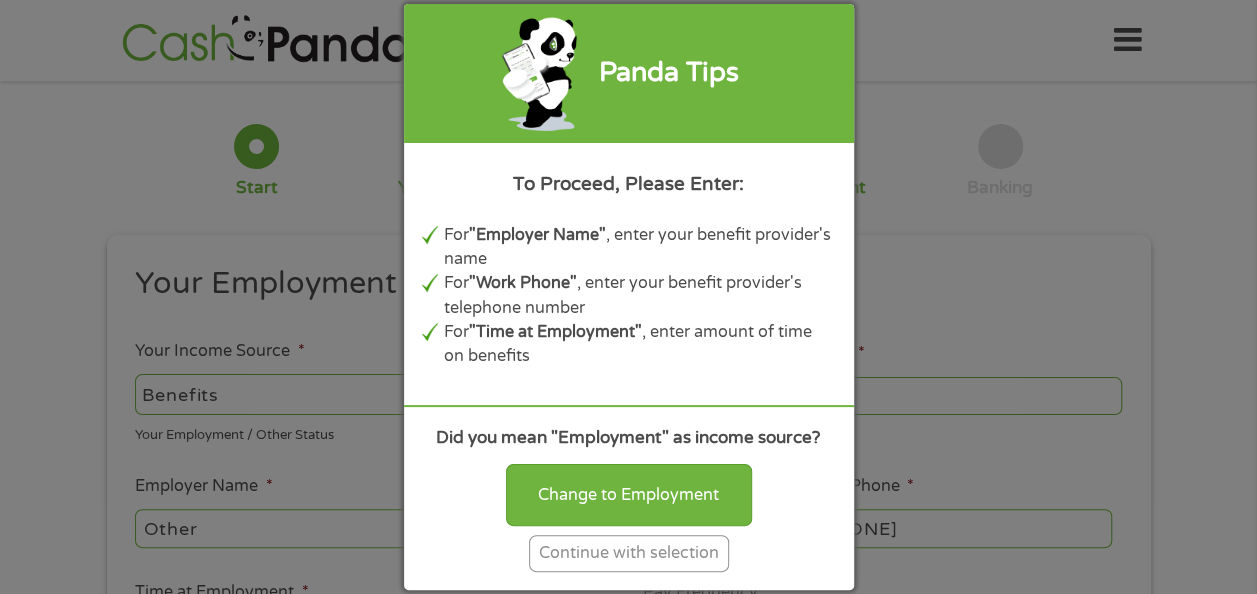 click on "Continue with selection" at bounding box center [629, 553] 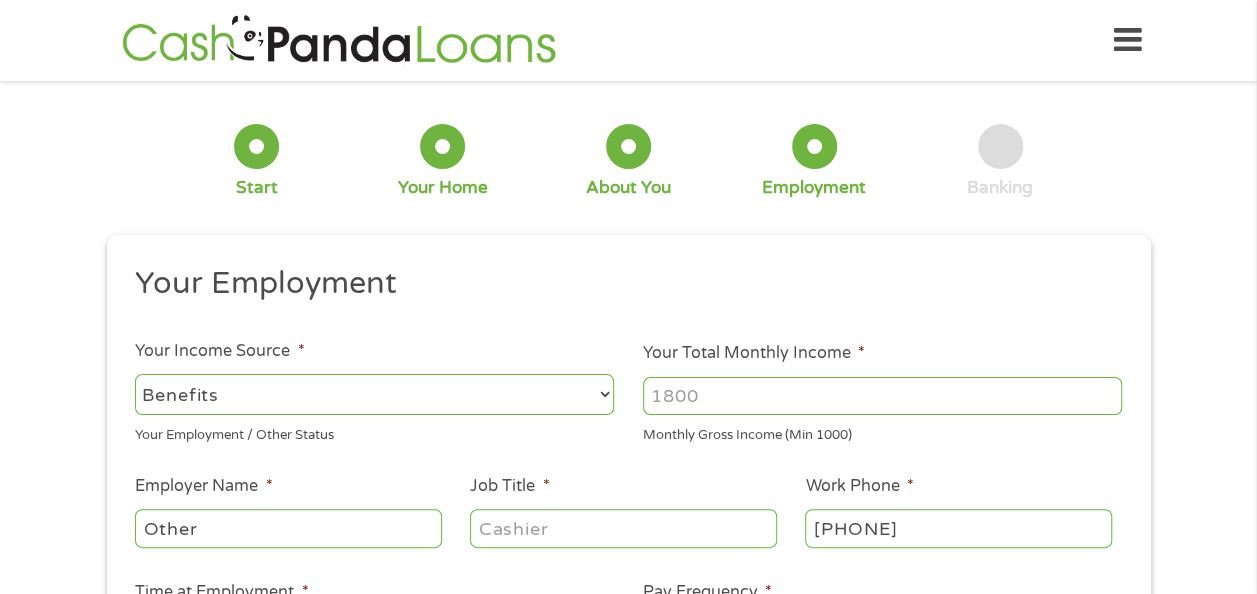 click on "Your Total Monthly Income *" at bounding box center [882, 396] 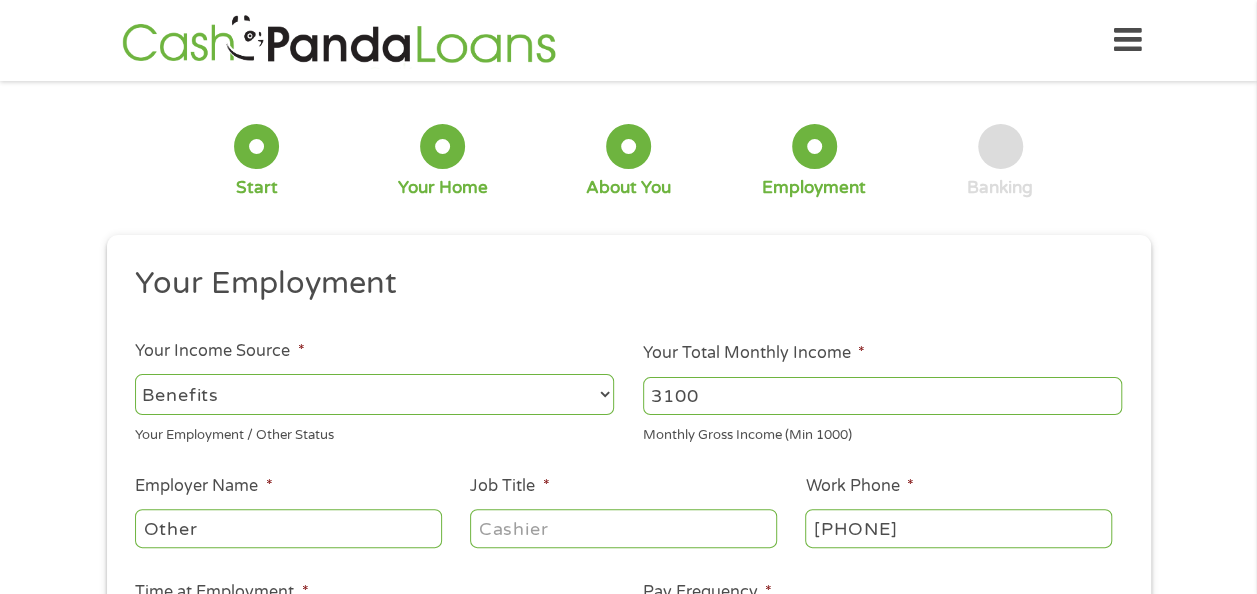 type on "3100" 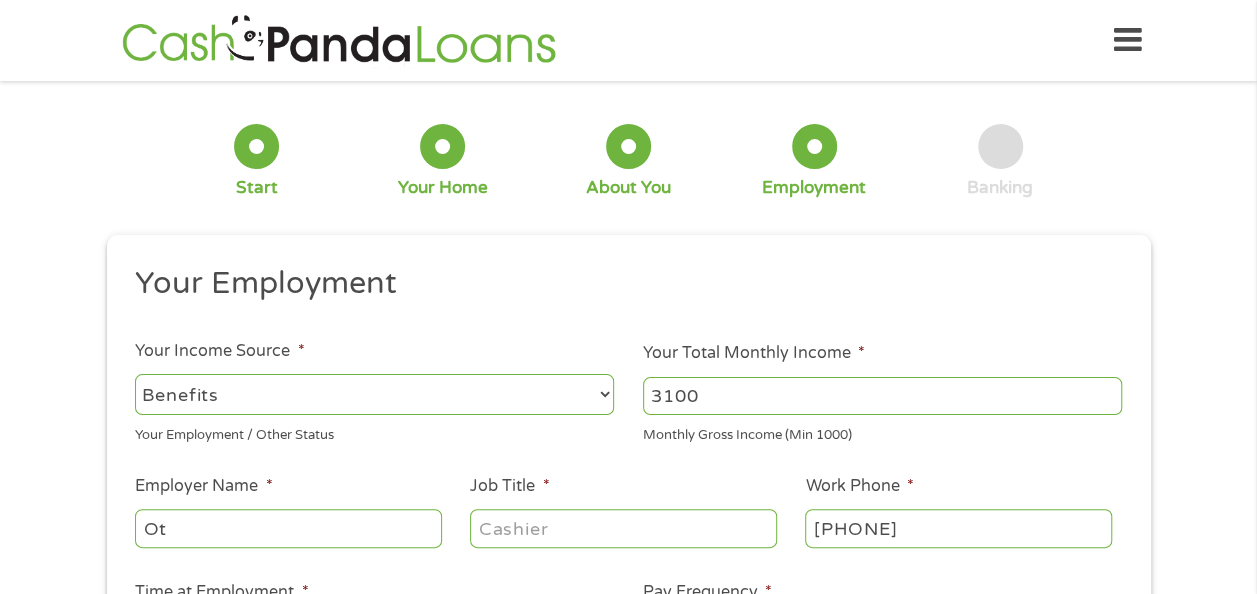 type on "O" 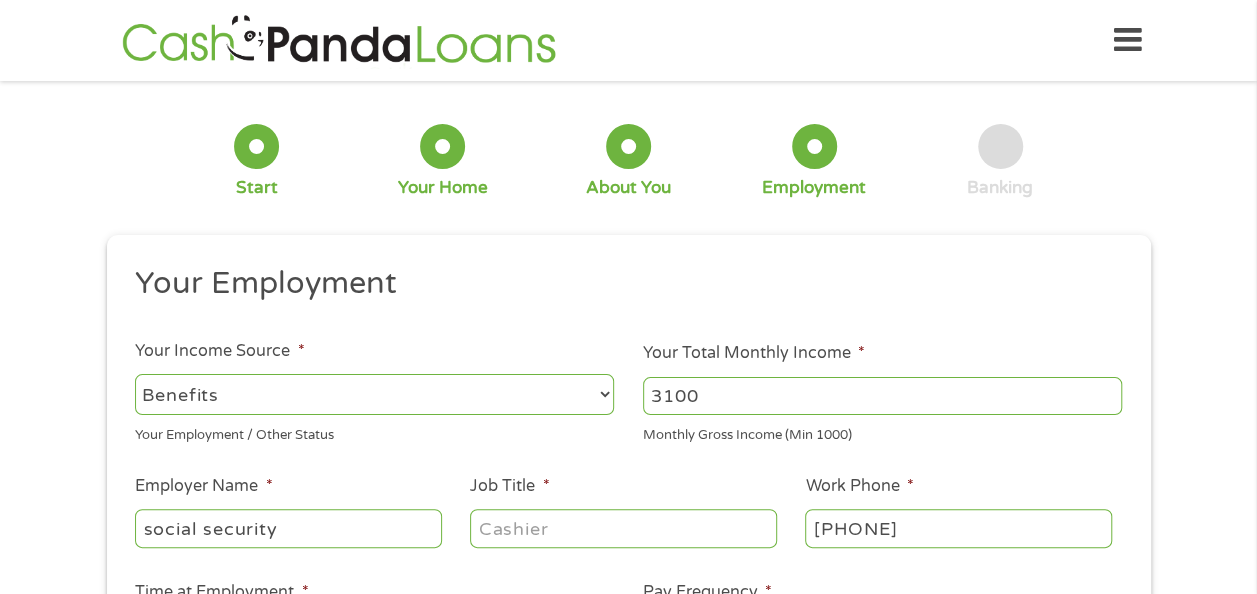 type on "social security" 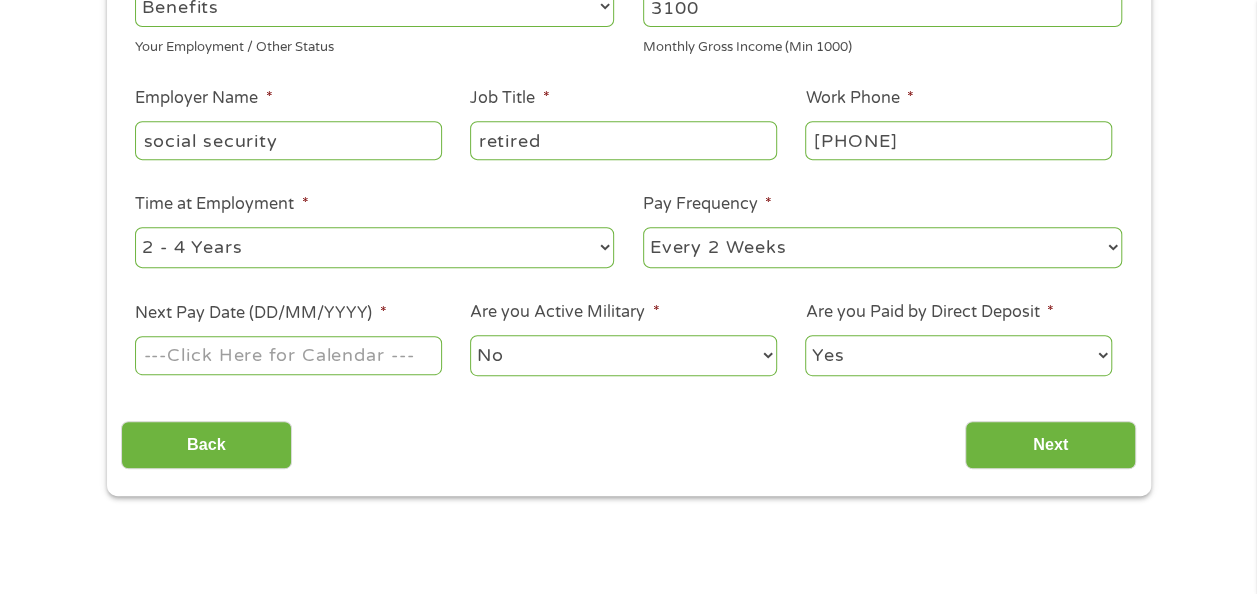 scroll, scrollTop: 400, scrollLeft: 0, axis: vertical 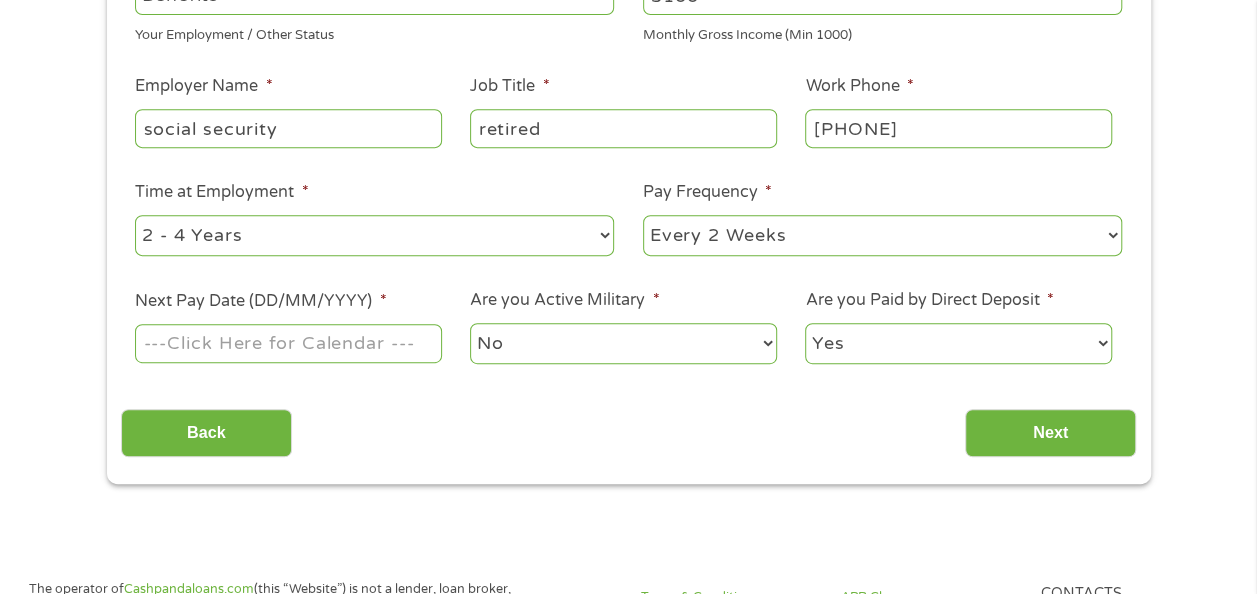 type on "retired" 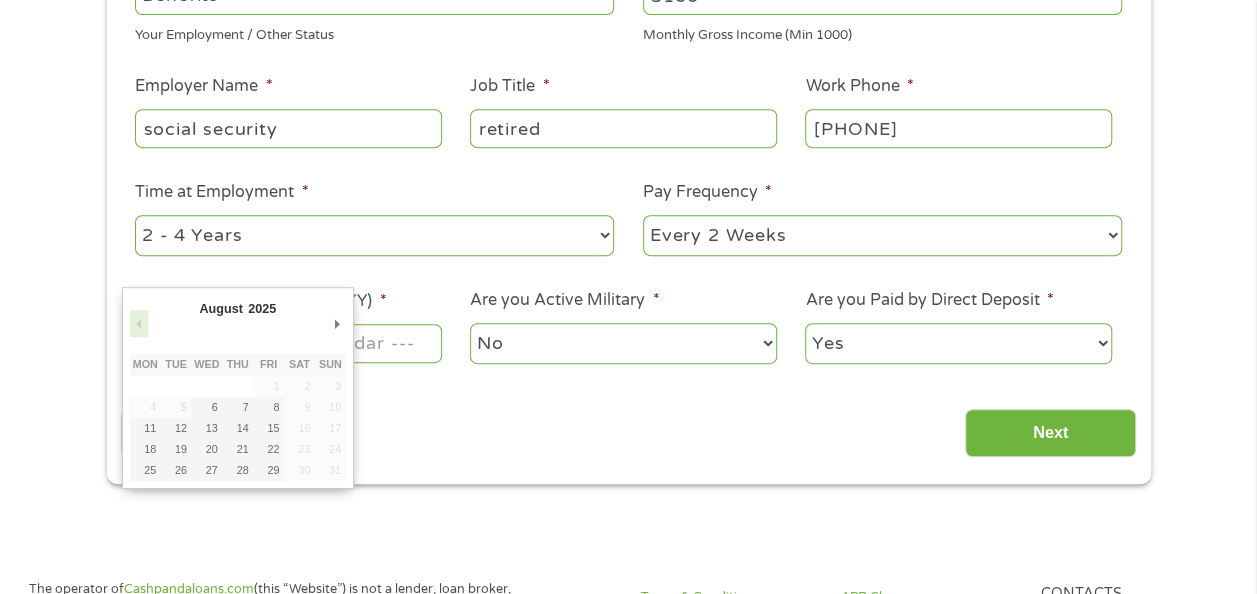 click on "Previous Month" at bounding box center (139, 323) 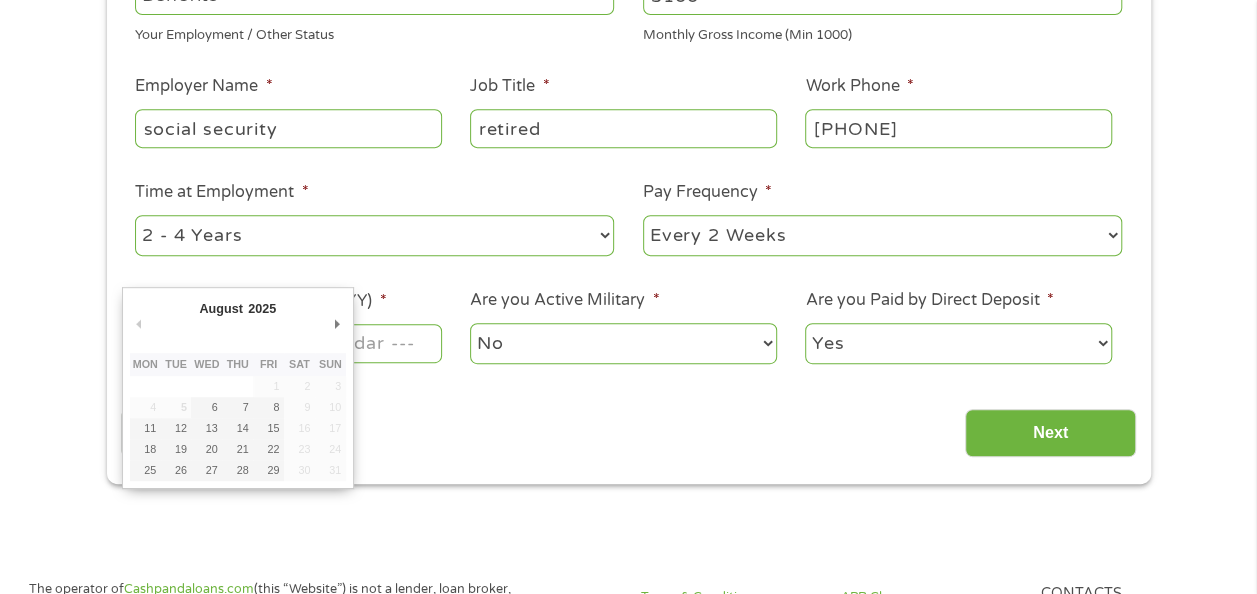 scroll, scrollTop: 0, scrollLeft: 0, axis: both 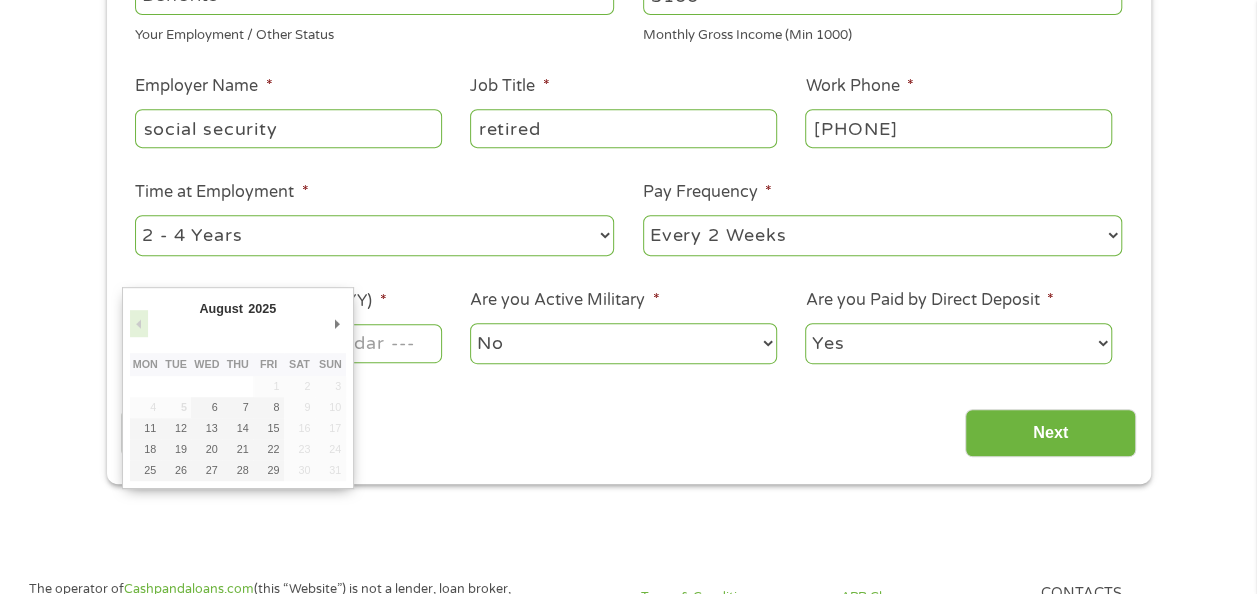 click on "Previous Month" at bounding box center (139, 323) 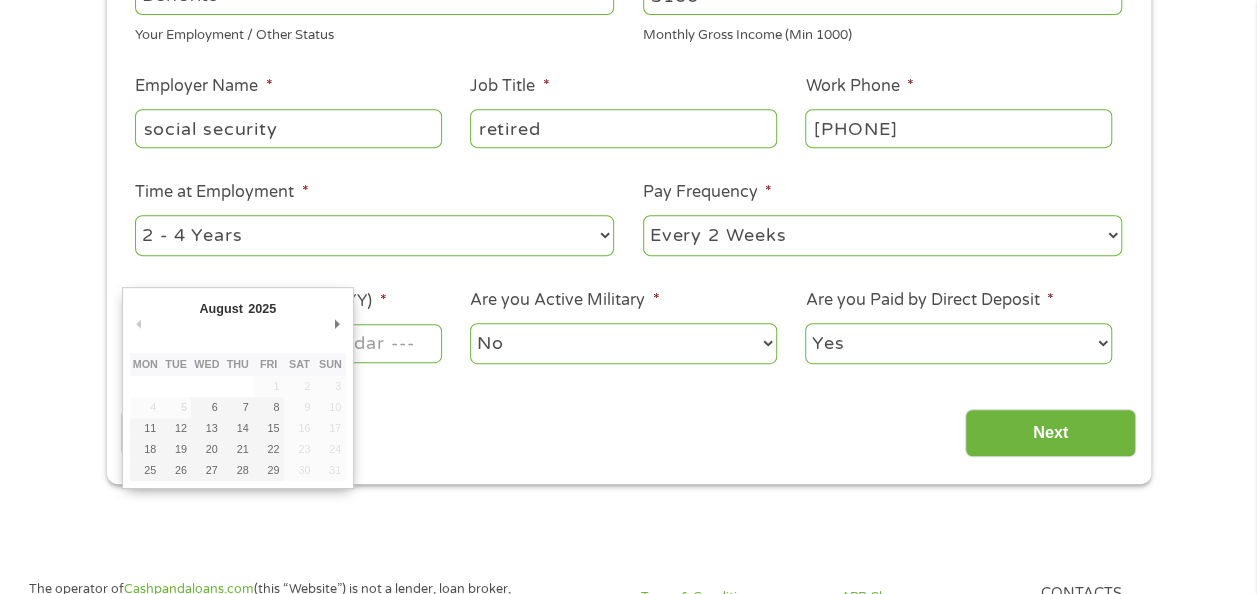 click on "Are you Active Military *" at bounding box center [564, 300] 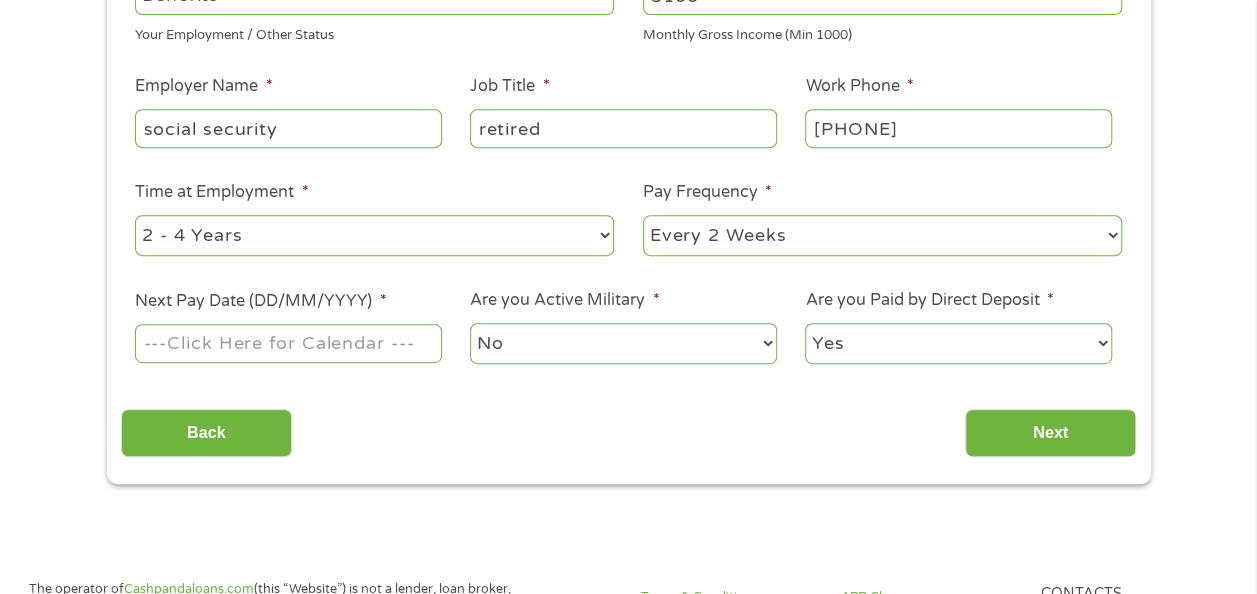 click on "Next Pay Date (DD/MM/YYYY) *" at bounding box center [288, 343] 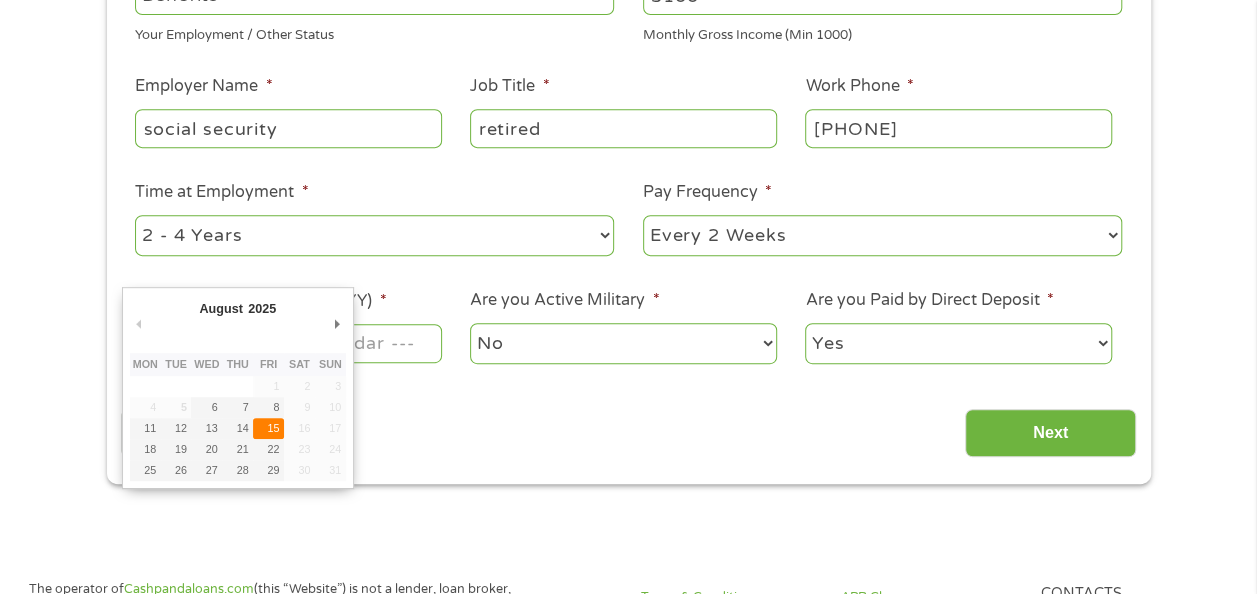 type on "[DATE]" 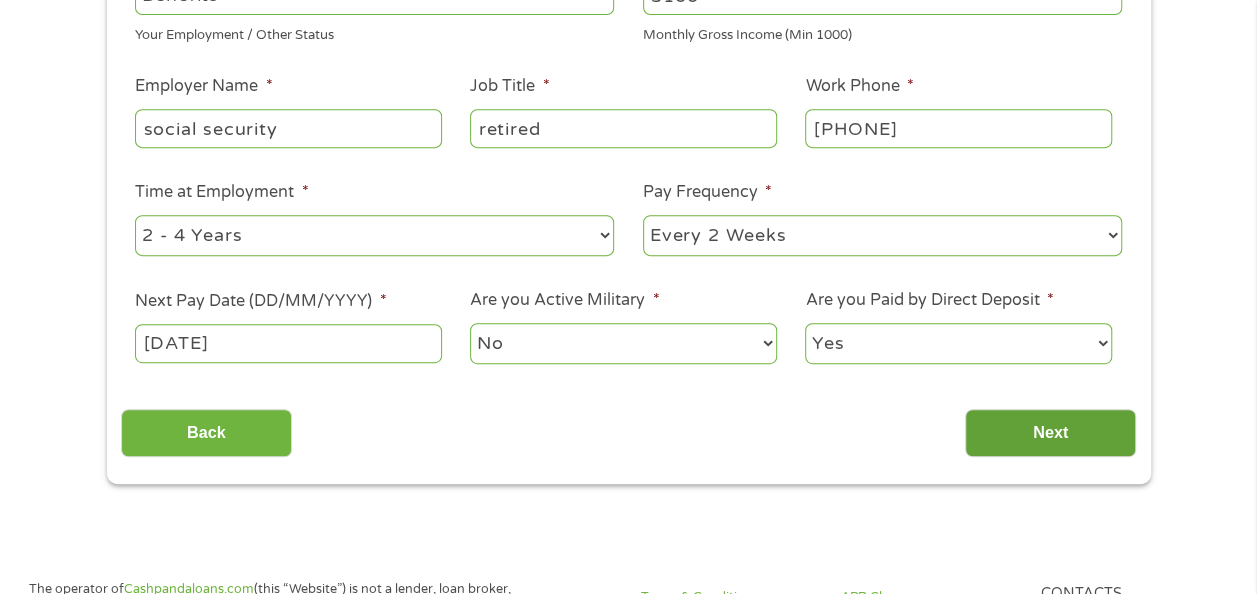 click on "Next" at bounding box center [1050, 433] 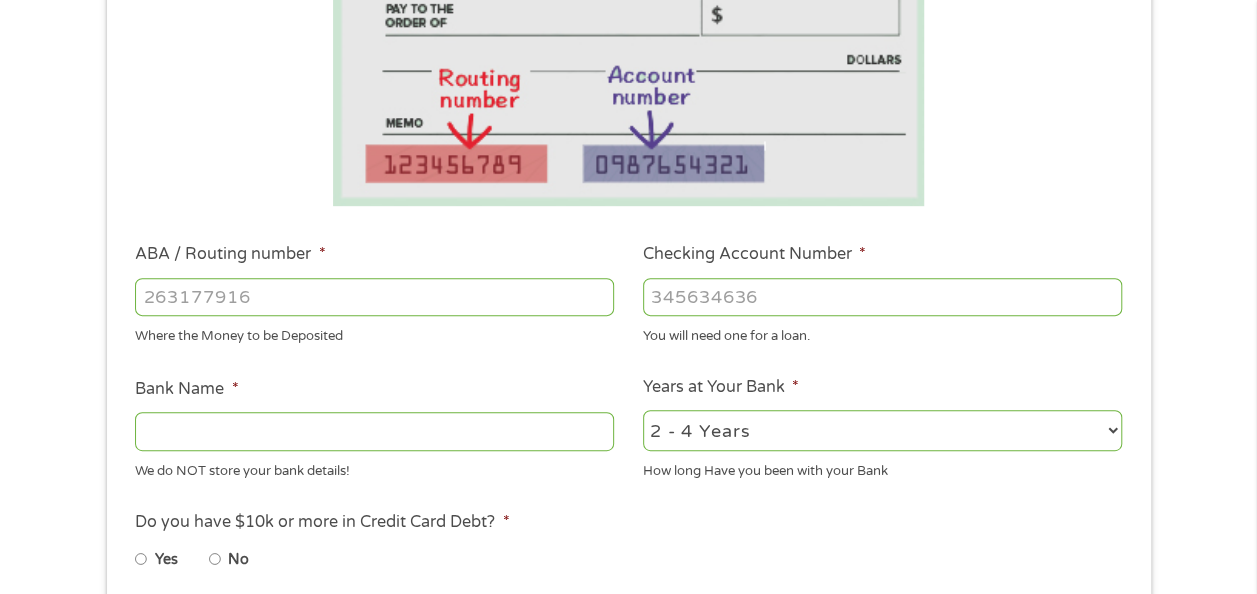 scroll, scrollTop: 8, scrollLeft: 8, axis: both 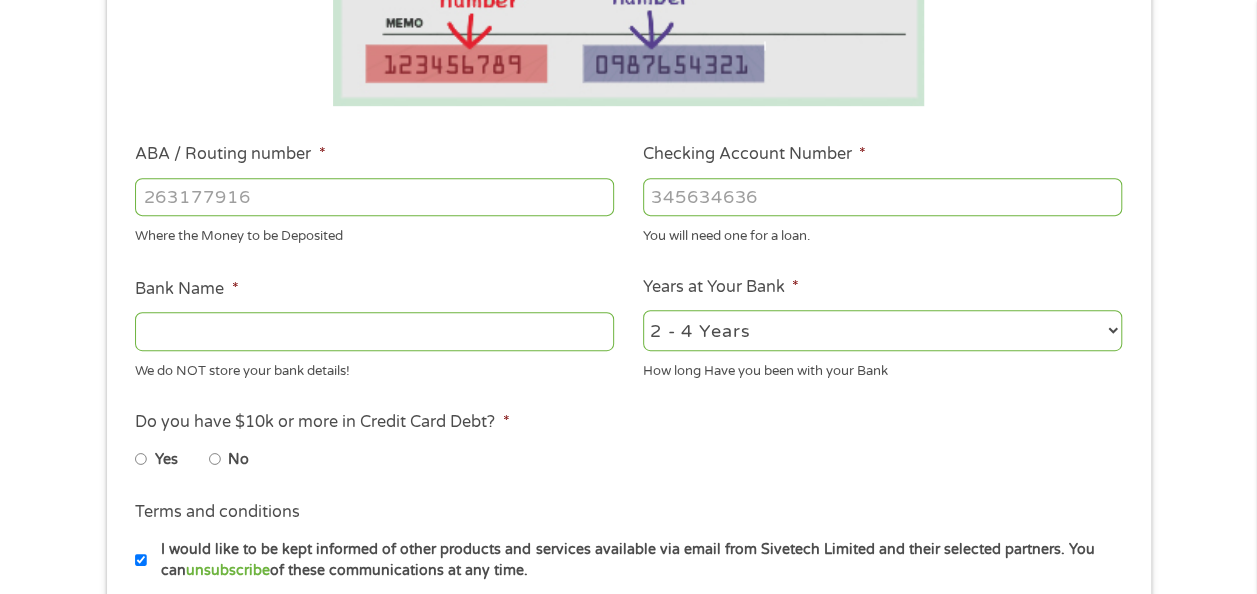 click on "ABA / Routing number *" at bounding box center (374, 197) 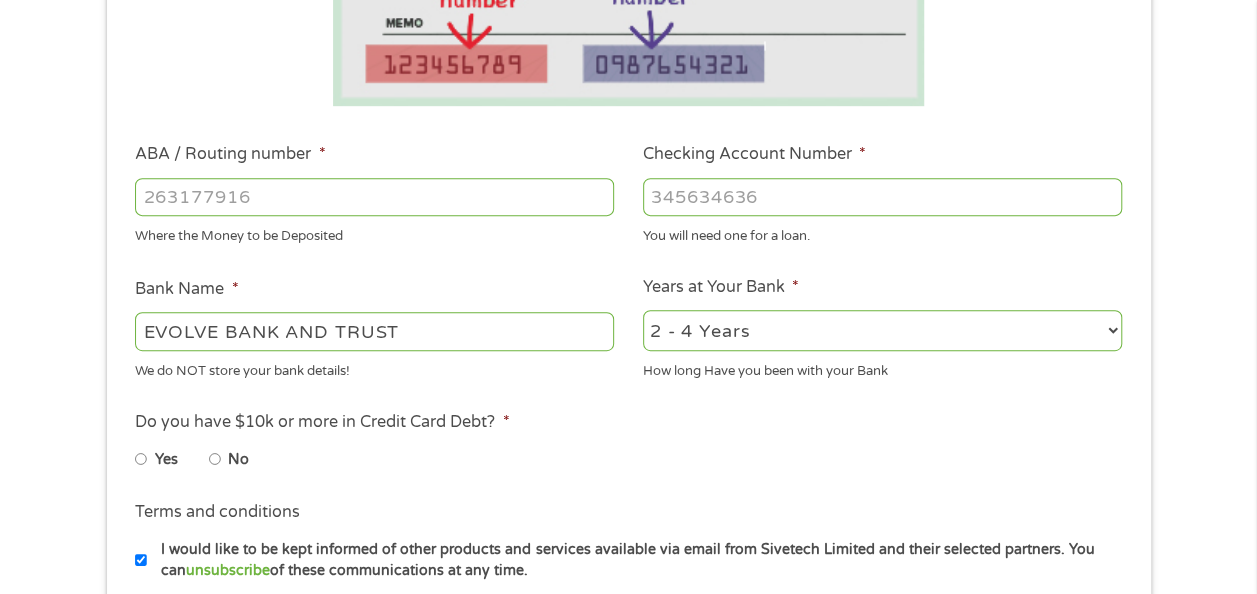 type on "[PHONE]" 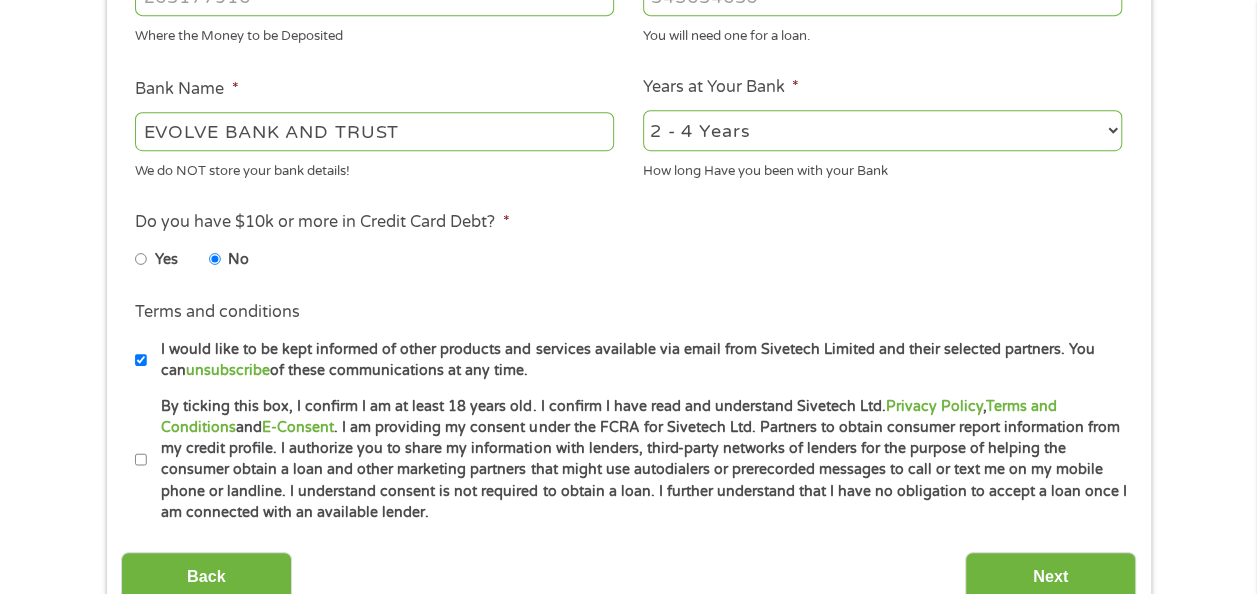 scroll, scrollTop: 800, scrollLeft: 0, axis: vertical 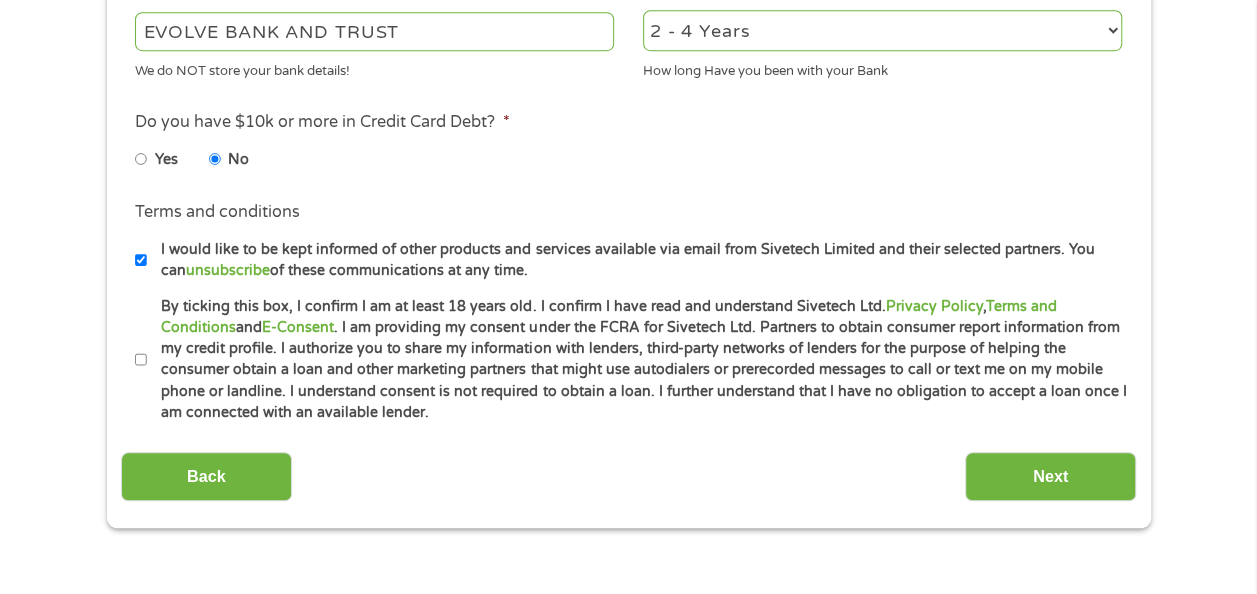 click on "By ticking this box, I confirm I am at least 18 years old. I confirm I have read and understand Sivetech Ltd.  Privacy Policy ,  Terms and Conditions  and  E-Consent . I am providing my consent under the FCRA for Sivetech Ltd. Partners to obtain consumer report information from my credit profile. I authorize you to share my information with lenders, third-party networks of lenders for the purpose of helping the consumer obtain a loan and other marketing partners that might use autodialers or prerecorded messages to call or text me on my mobile phone or landline. I understand consent is not required to obtain a loan. I further understand that I have no obligation to accept a loan once I am connected with an available lender." at bounding box center [141, 360] 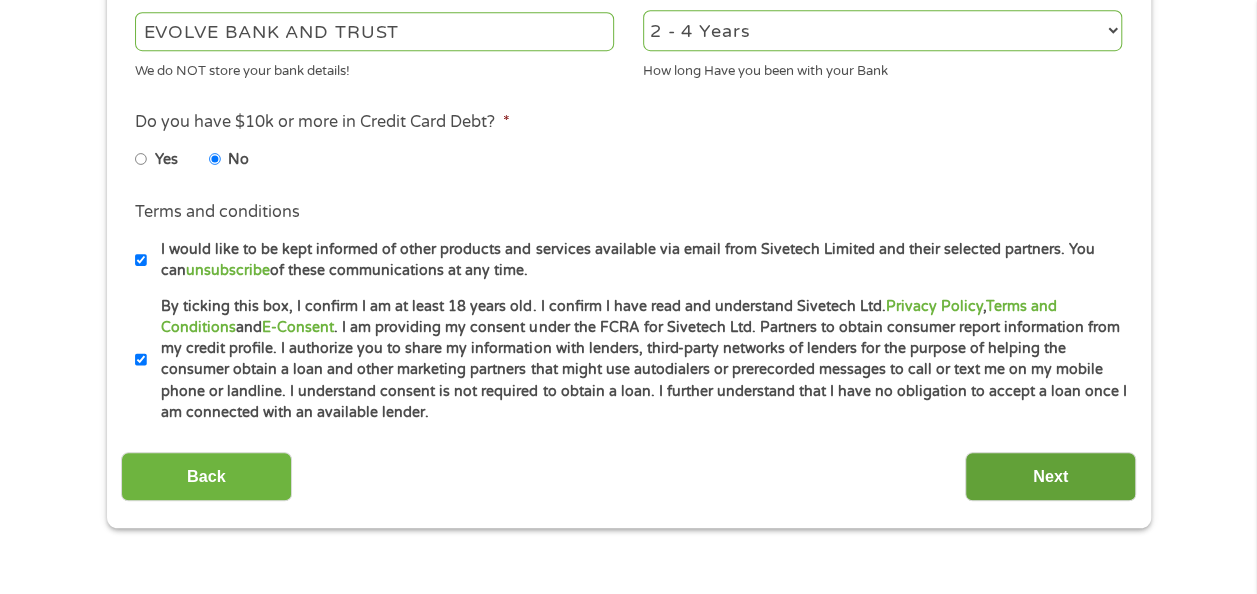 click on "Next" at bounding box center (1050, 476) 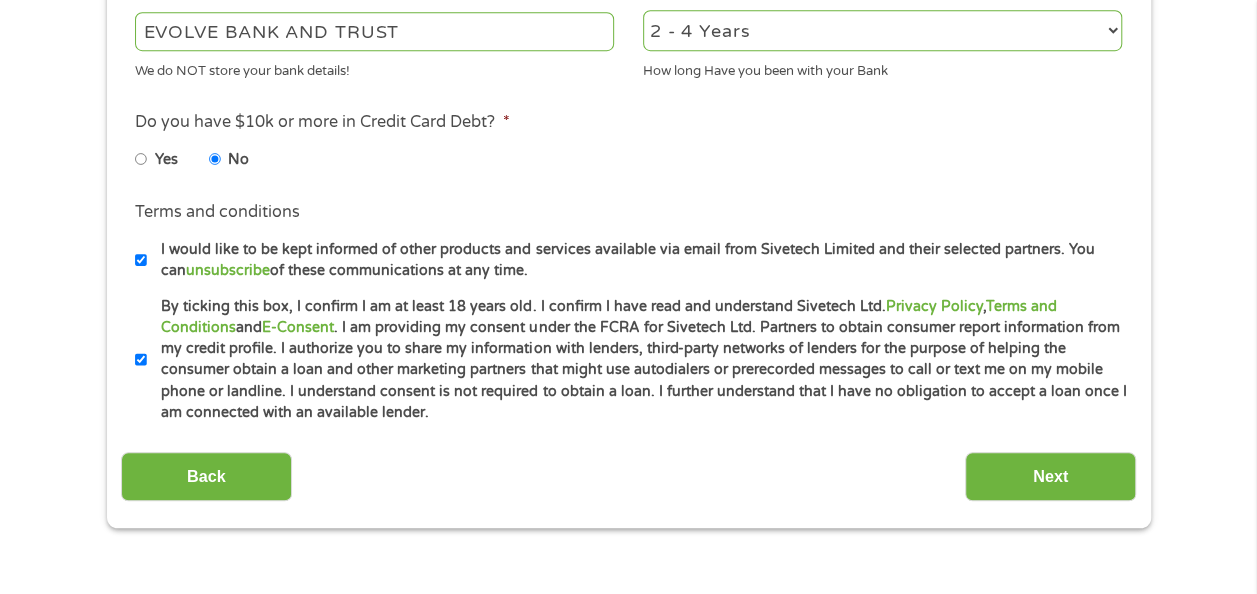 scroll, scrollTop: 8, scrollLeft: 8, axis: both 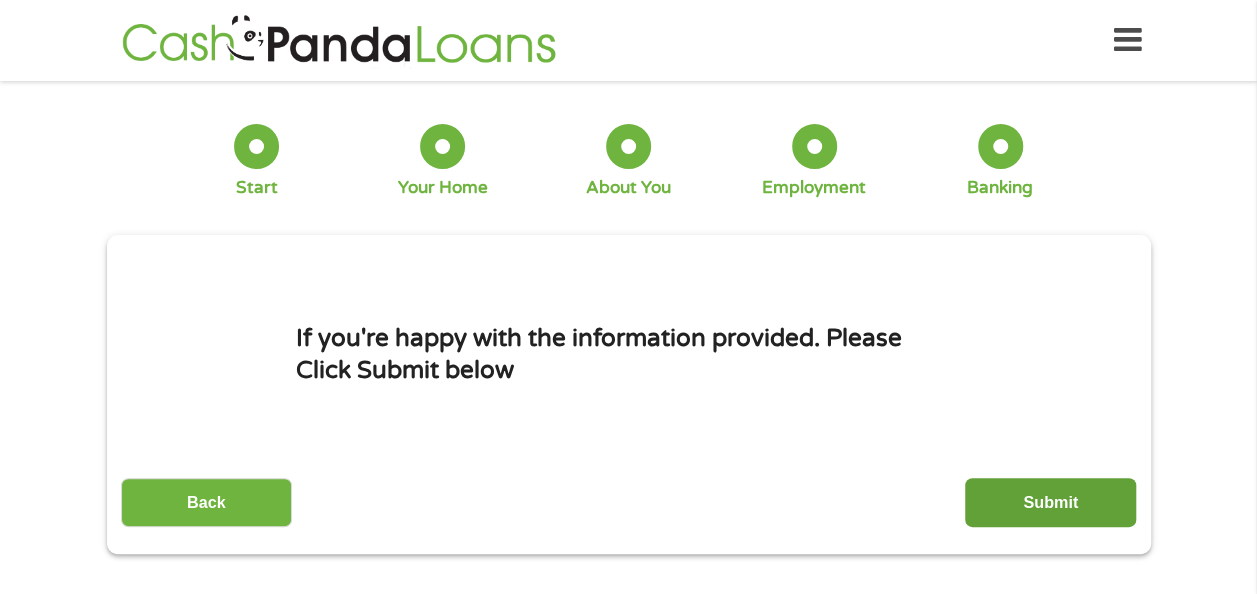 click on "Submit" at bounding box center [1050, 502] 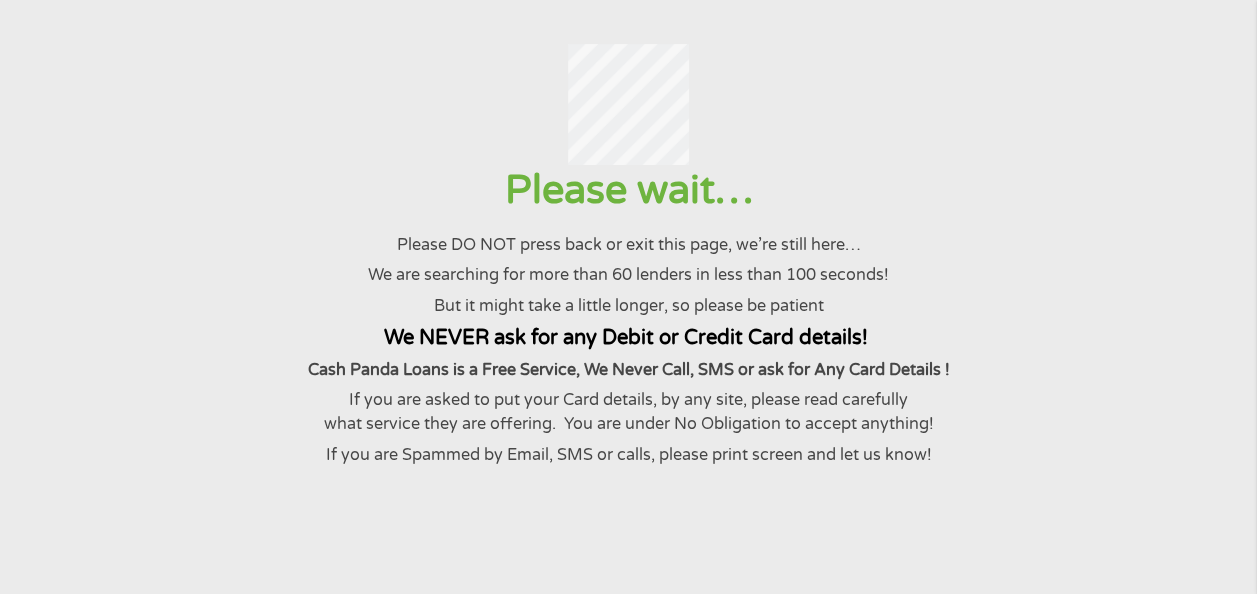 scroll, scrollTop: 0, scrollLeft: 0, axis: both 